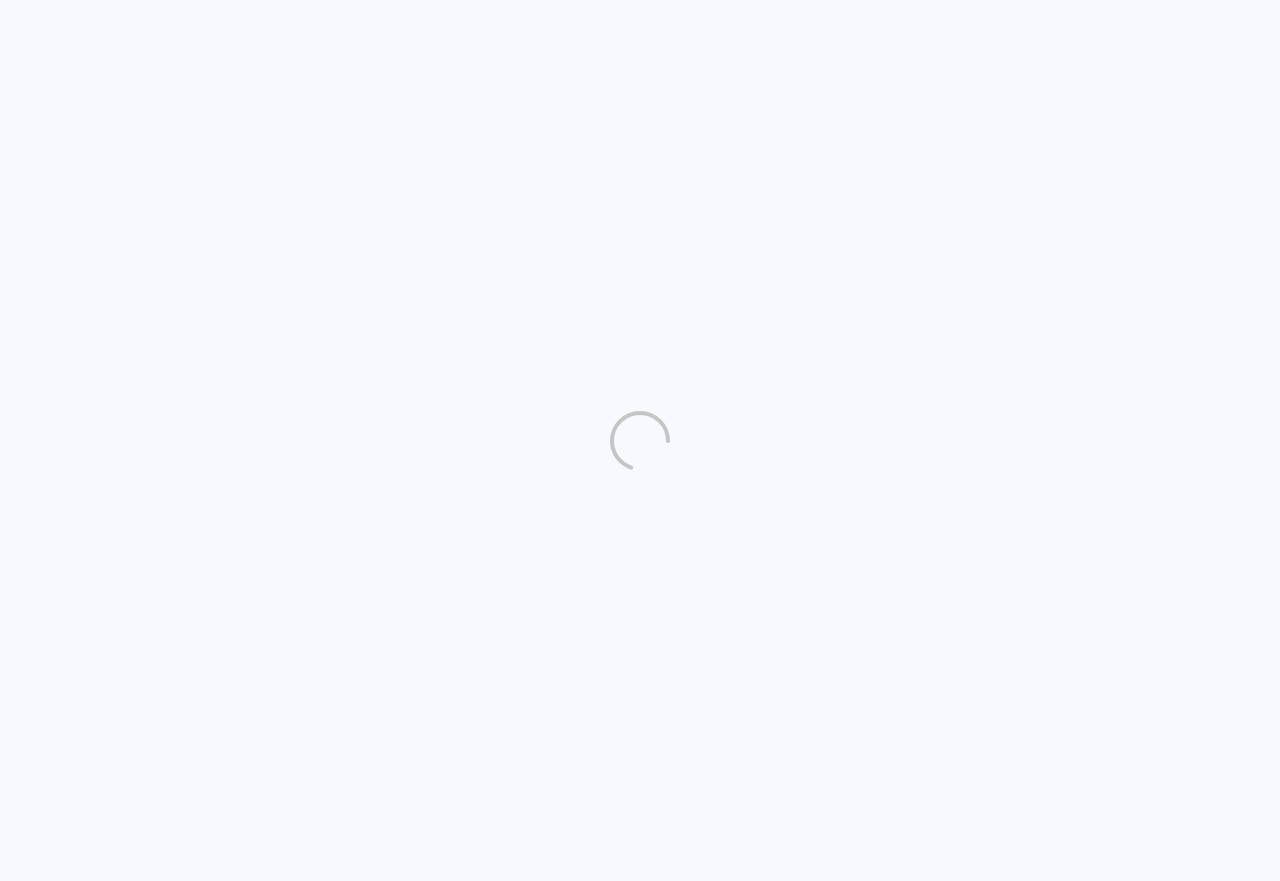 scroll, scrollTop: 0, scrollLeft: 0, axis: both 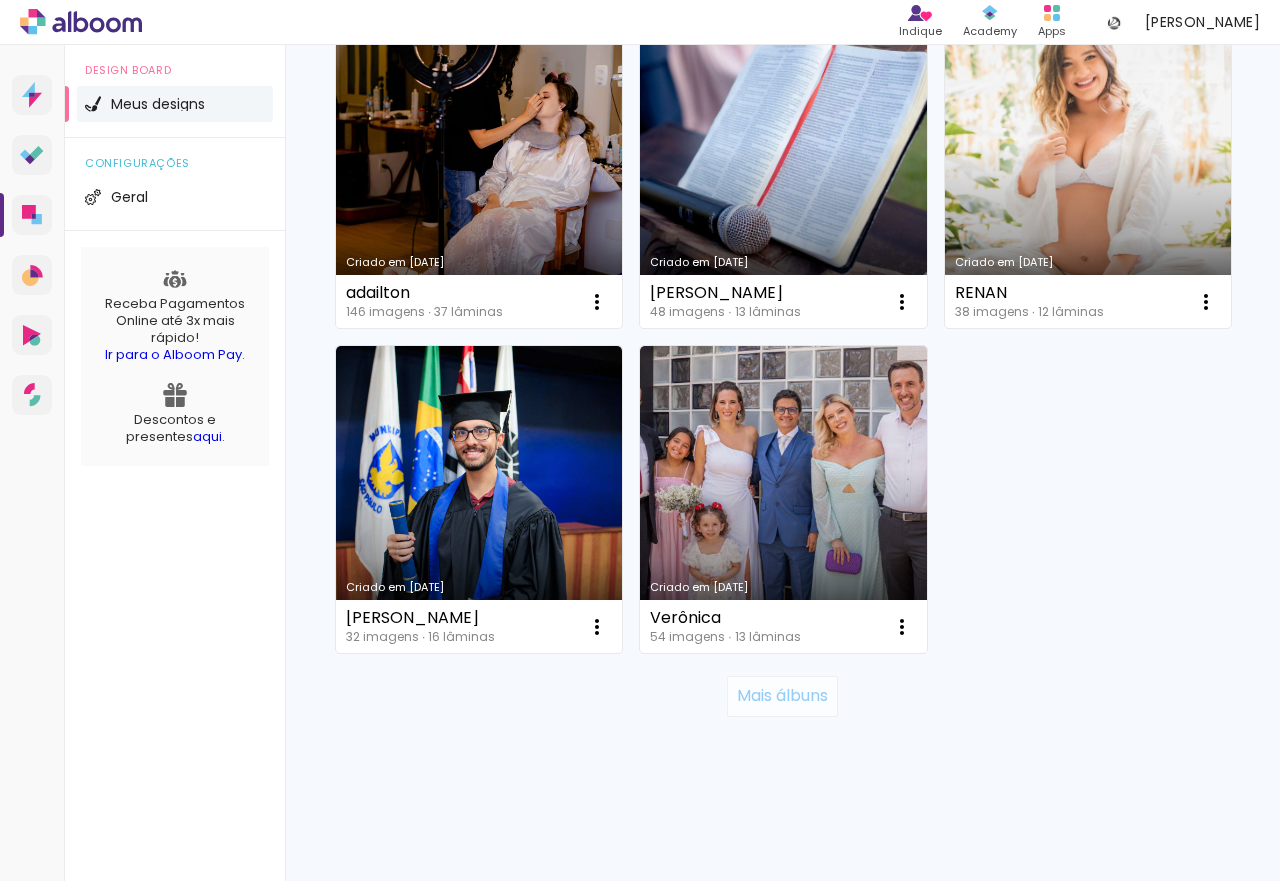 click on "Mais álbuns" 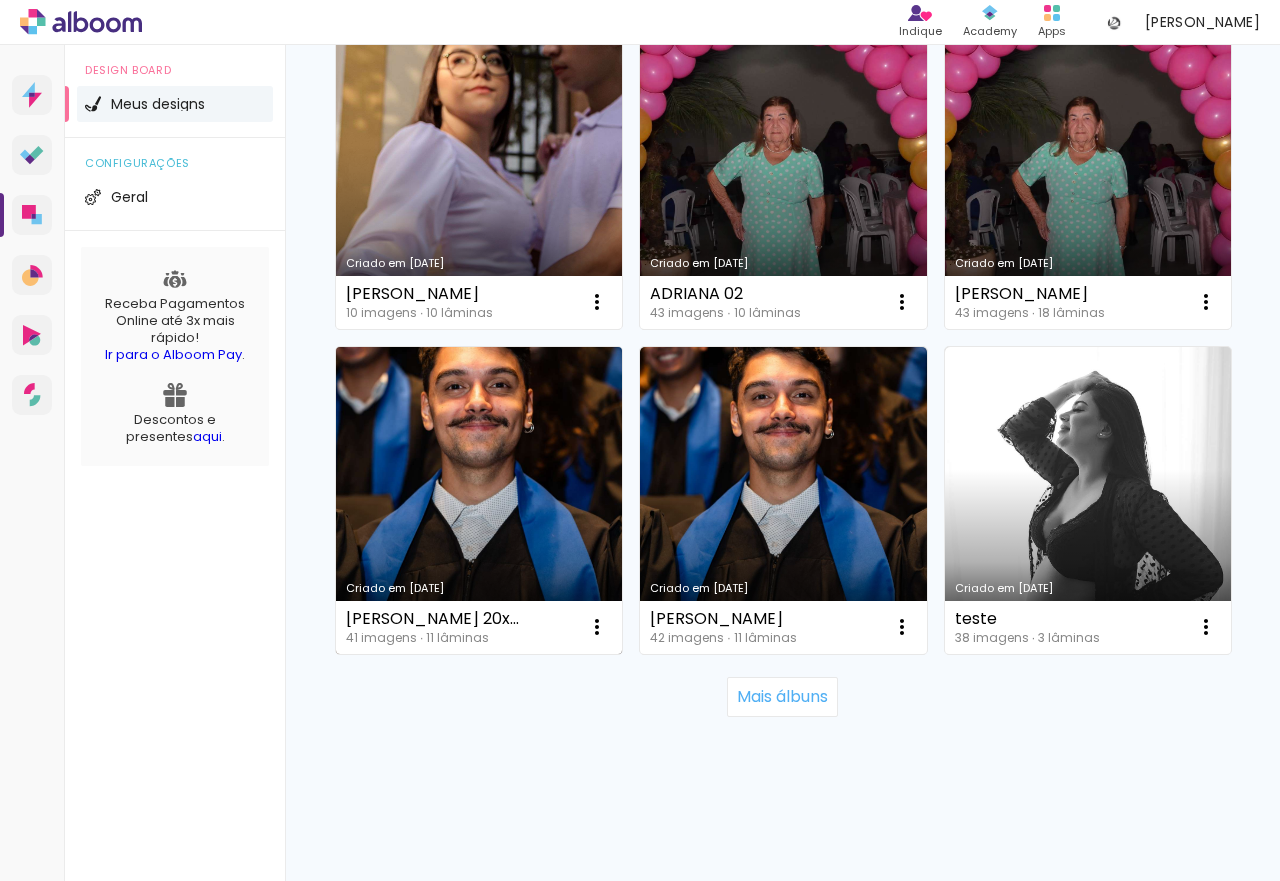scroll, scrollTop: 8146, scrollLeft: 0, axis: vertical 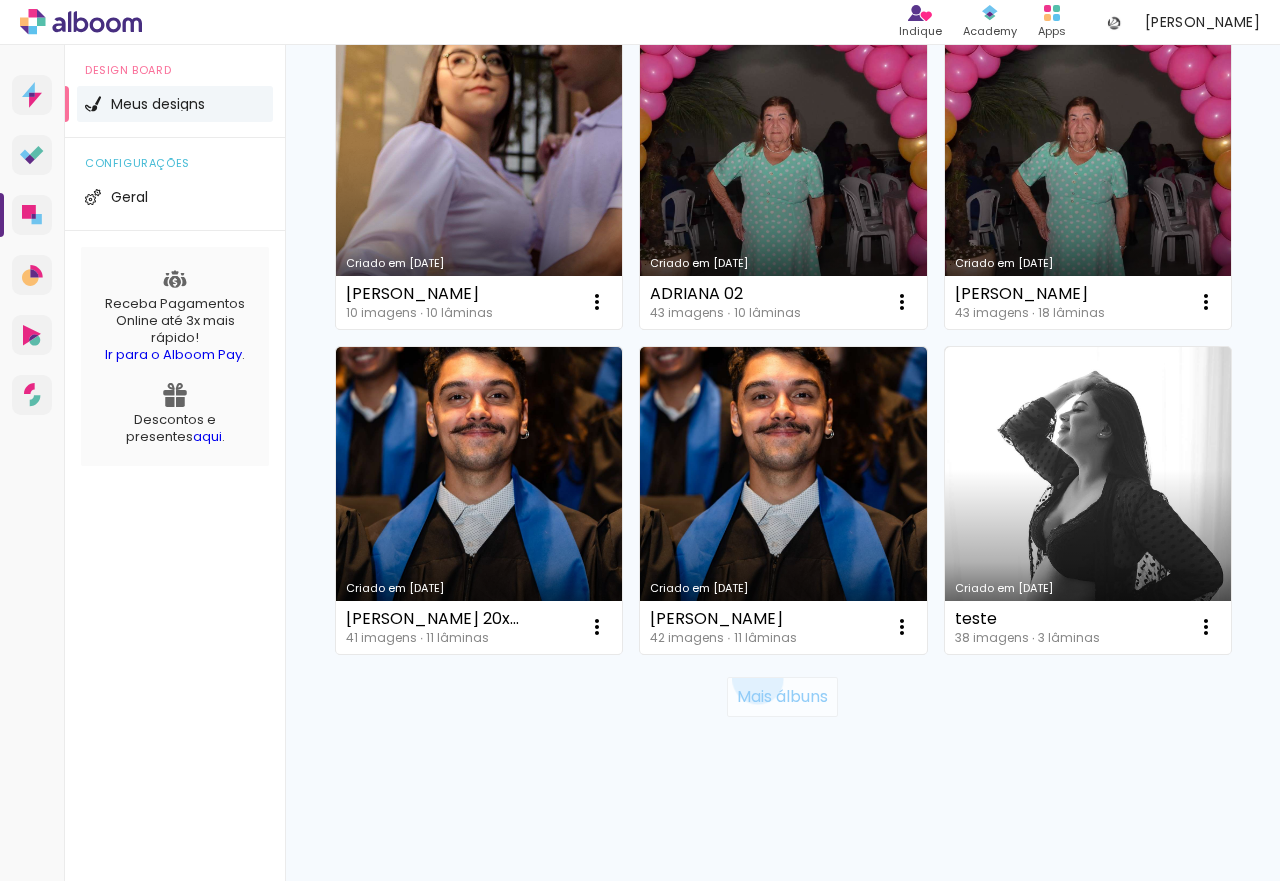 click on "Mais álbuns" 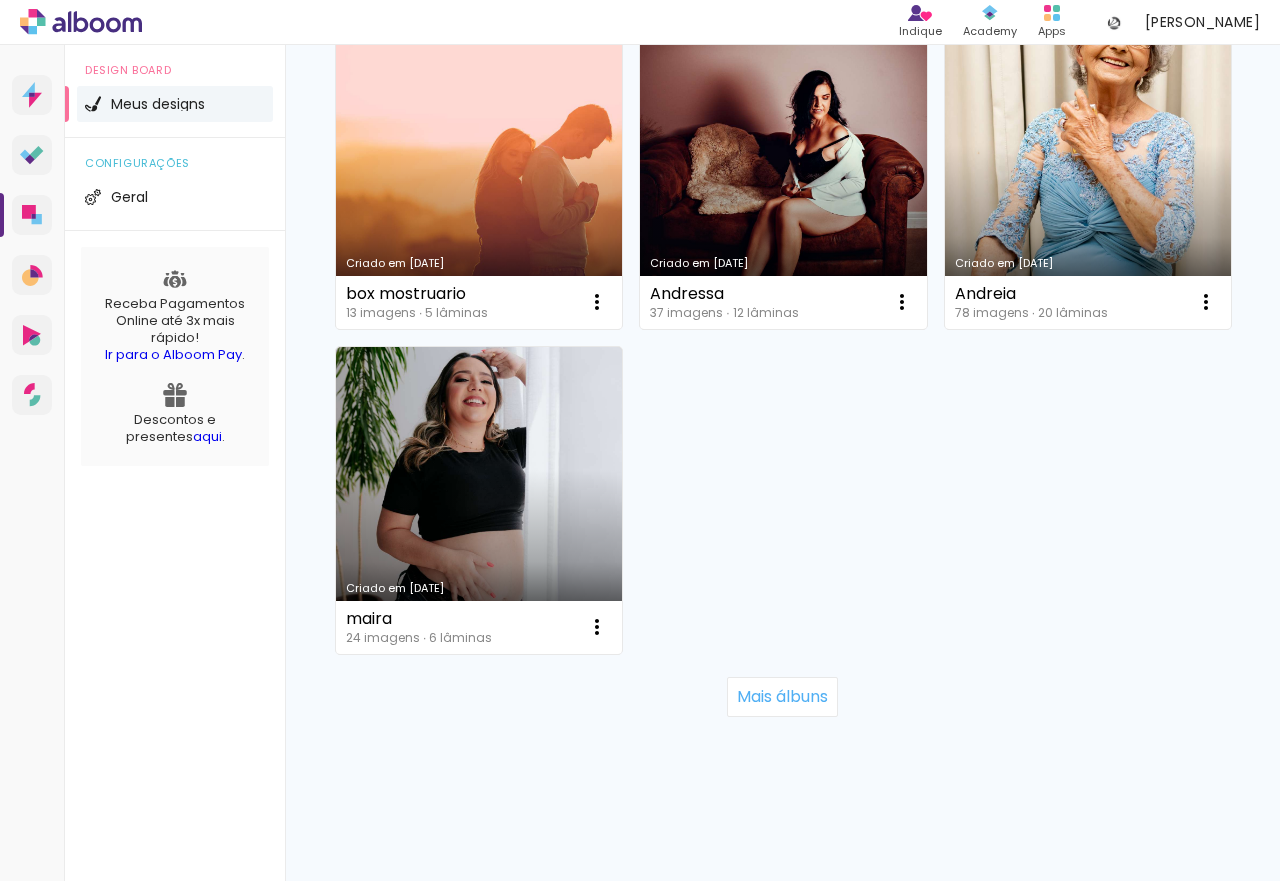 scroll, scrollTop: 9346, scrollLeft: 0, axis: vertical 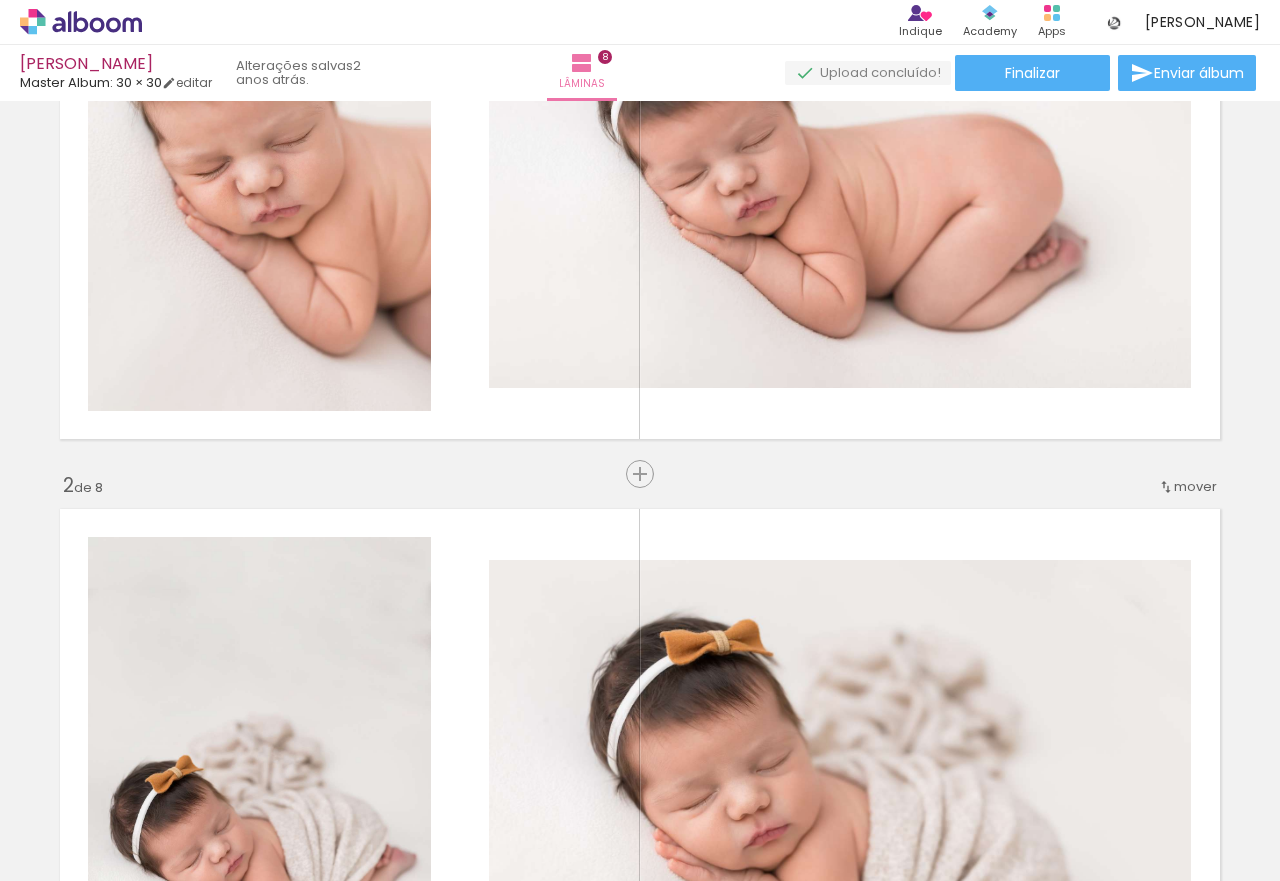 click on "Todas as fotos" at bounding box center (56, 820) 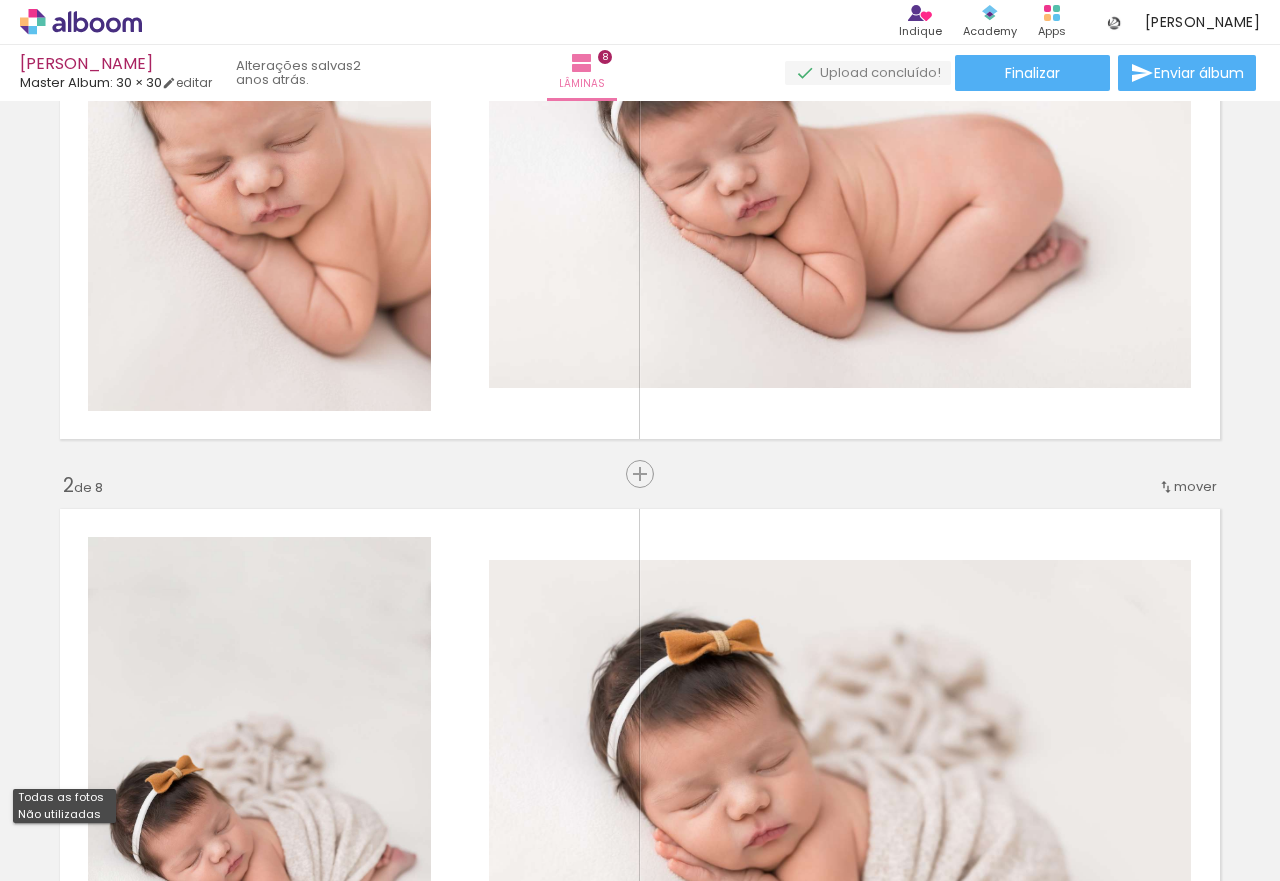 click on "Não utilizadas" at bounding box center [0, 0] 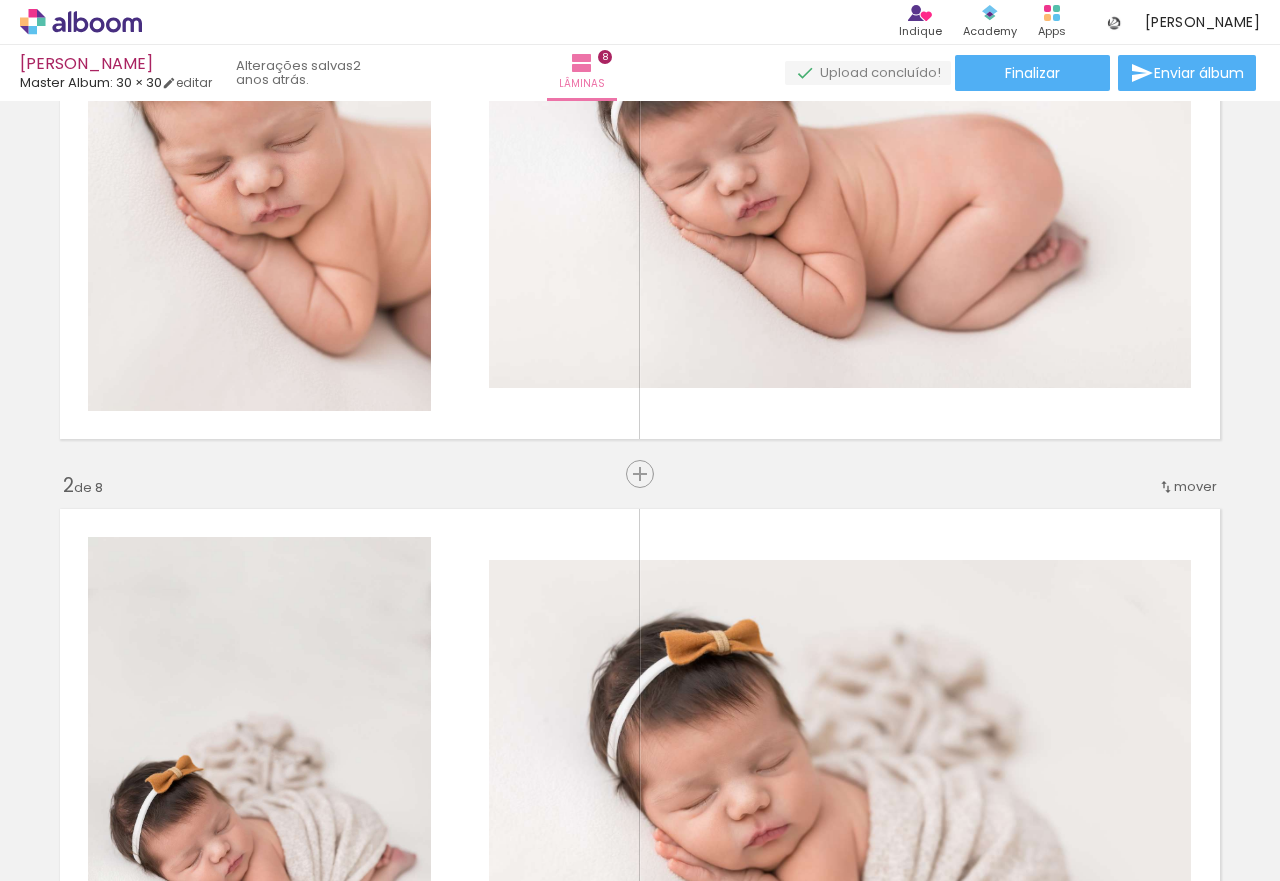 click on "Adicionar
Fotos" at bounding box center (71, 870) 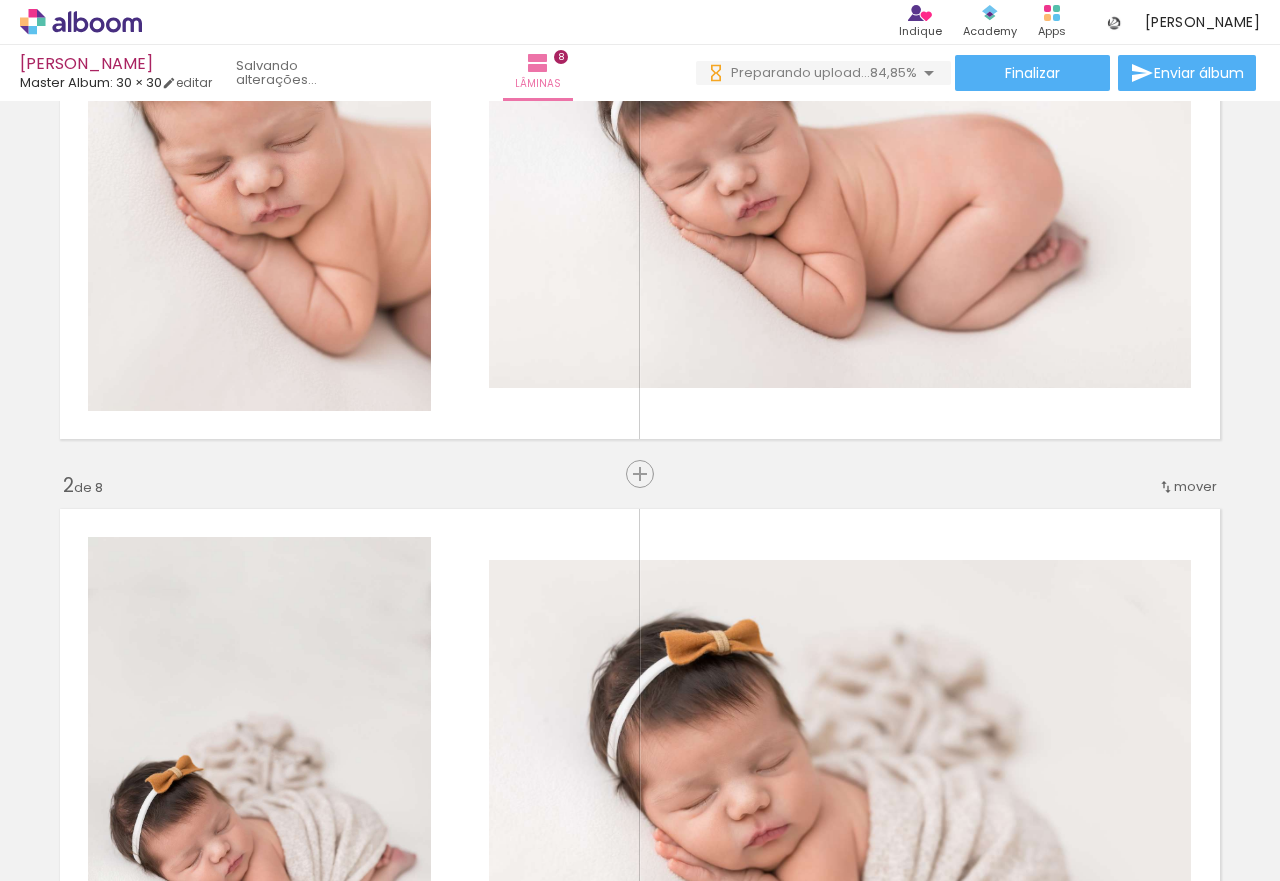 click at bounding box center (156, 773) 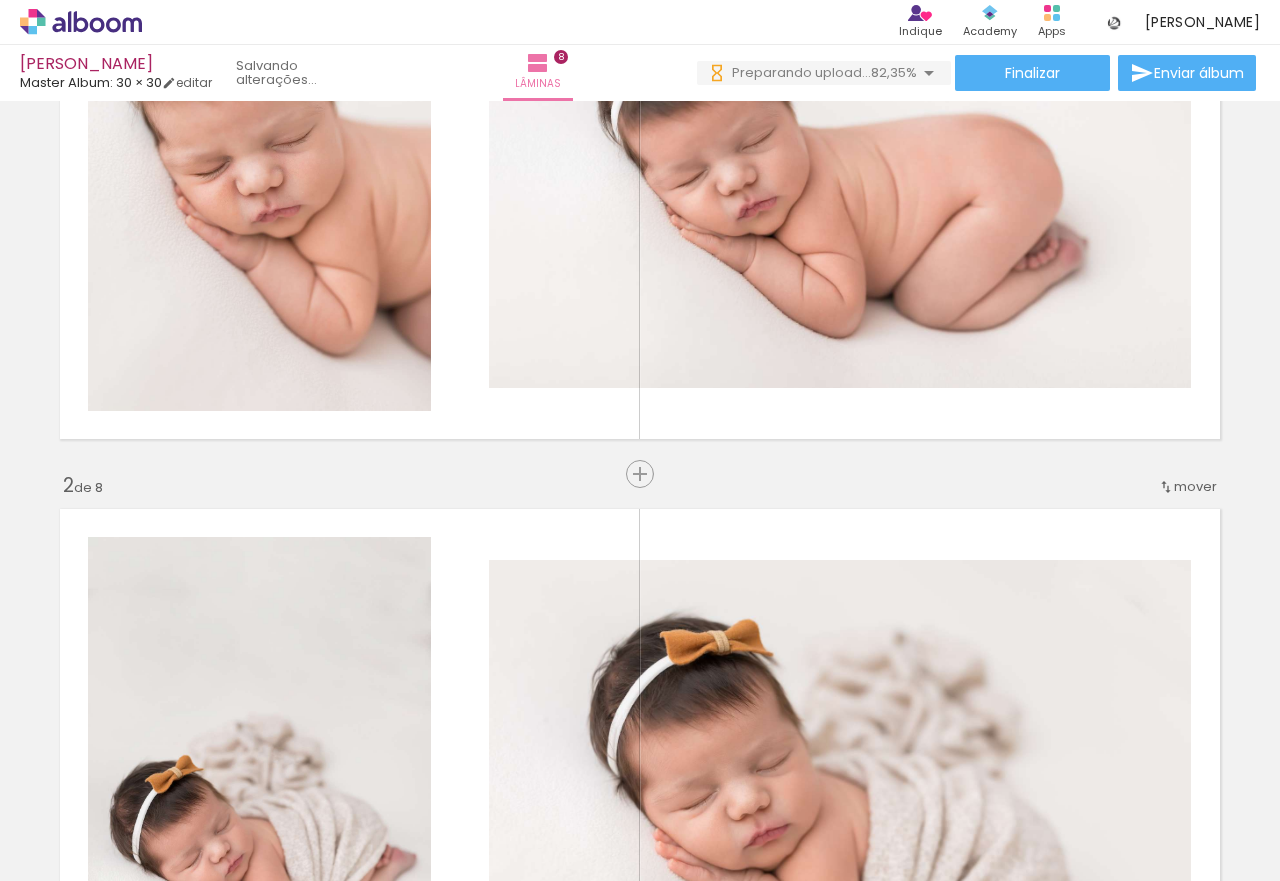 scroll, scrollTop: 0, scrollLeft: 0, axis: both 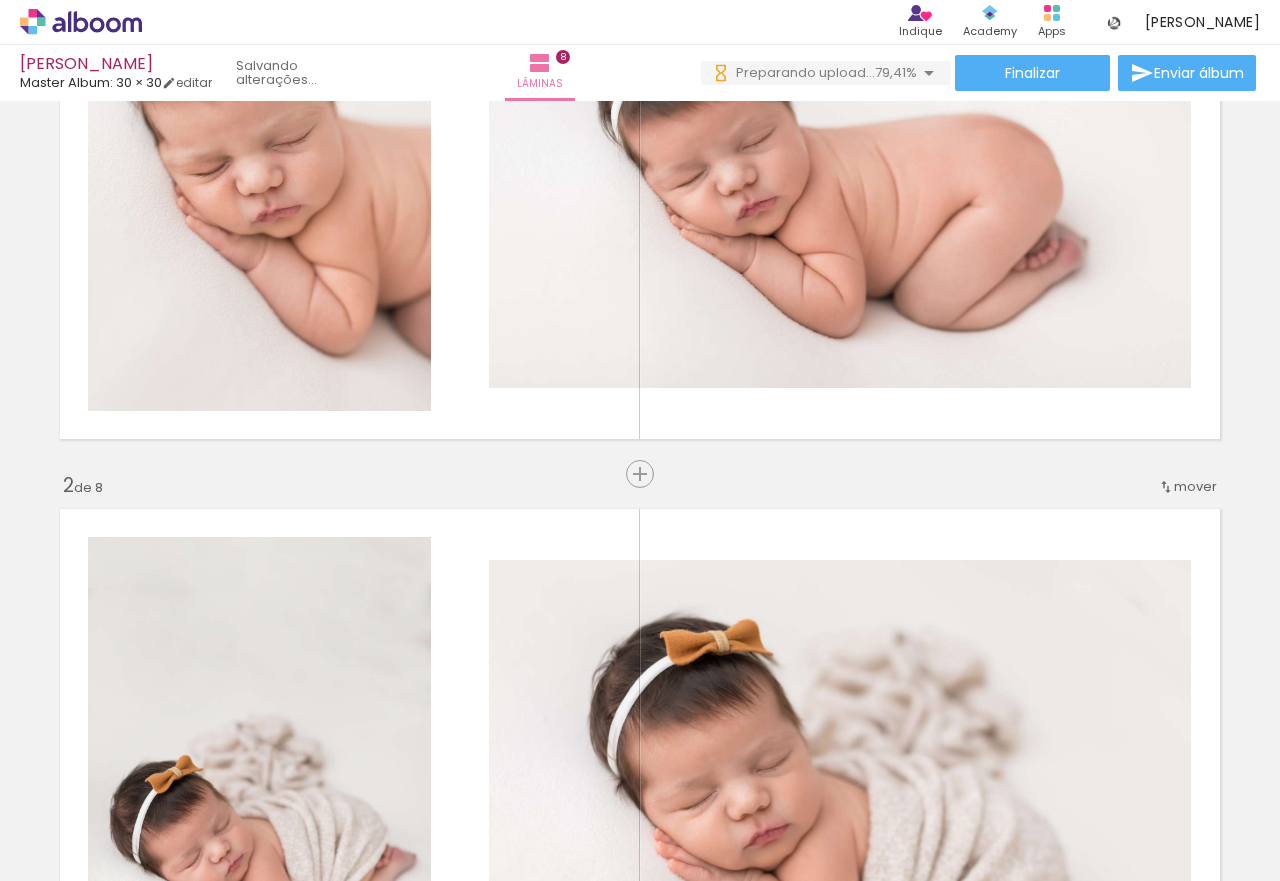 click at bounding box center (156, 773) 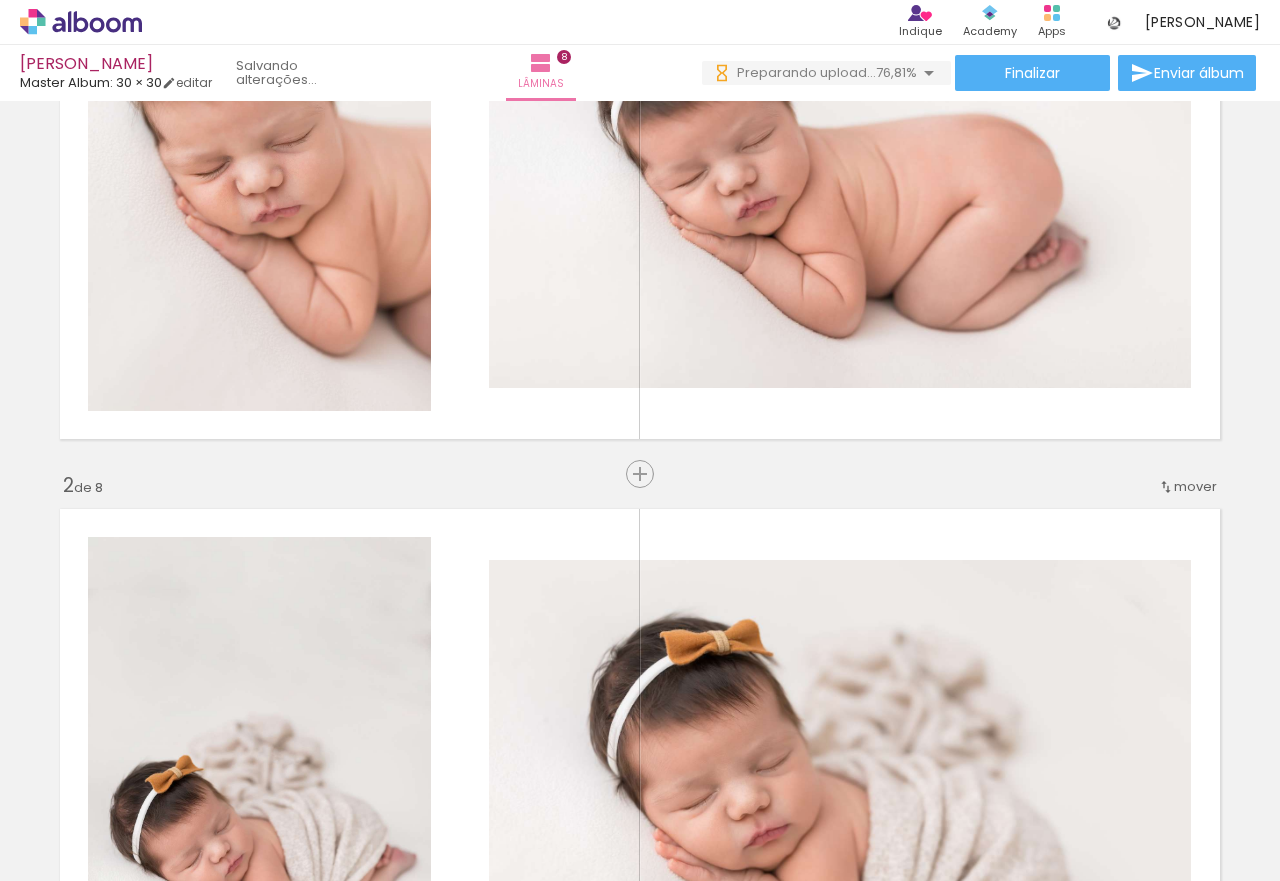 scroll, scrollTop: 0, scrollLeft: 0, axis: both 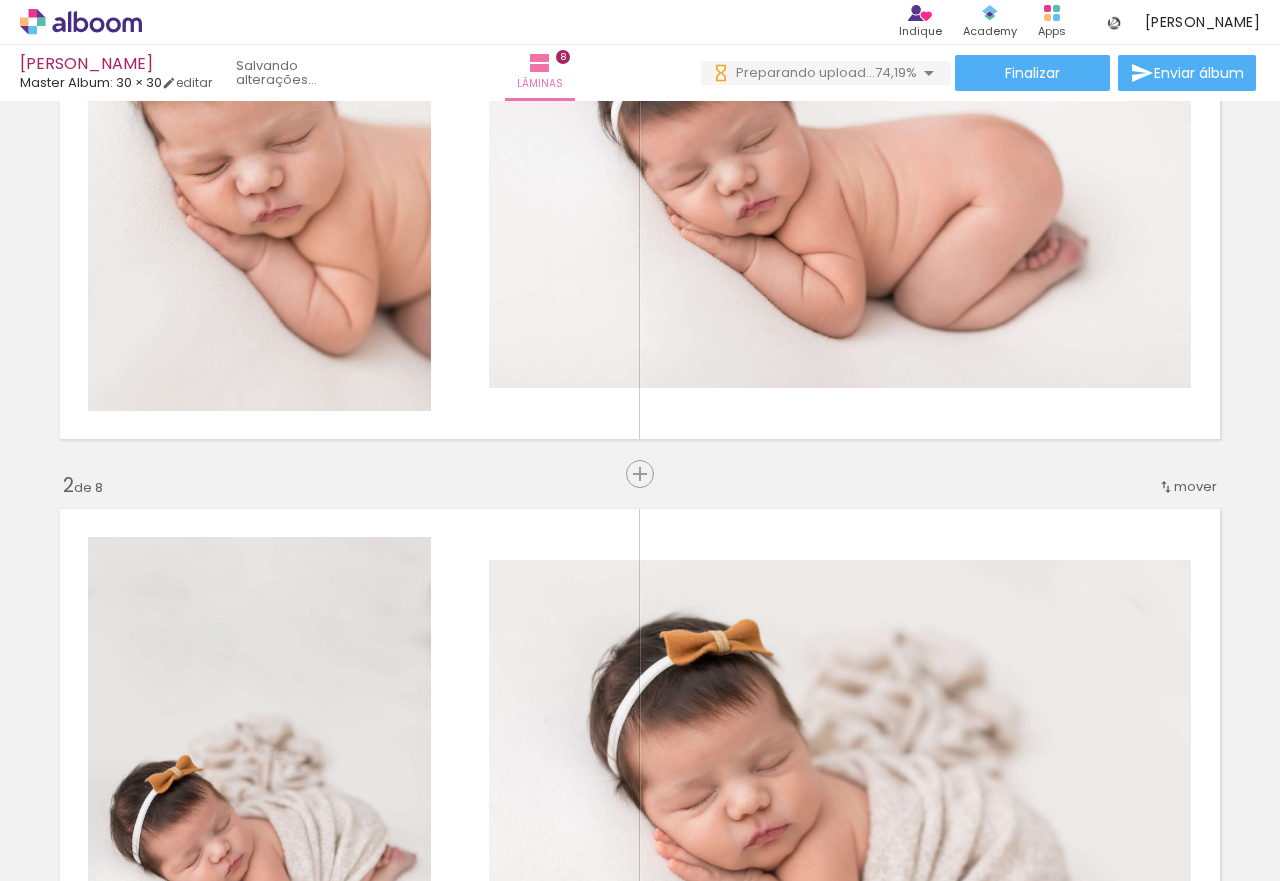click at bounding box center (156, 773) 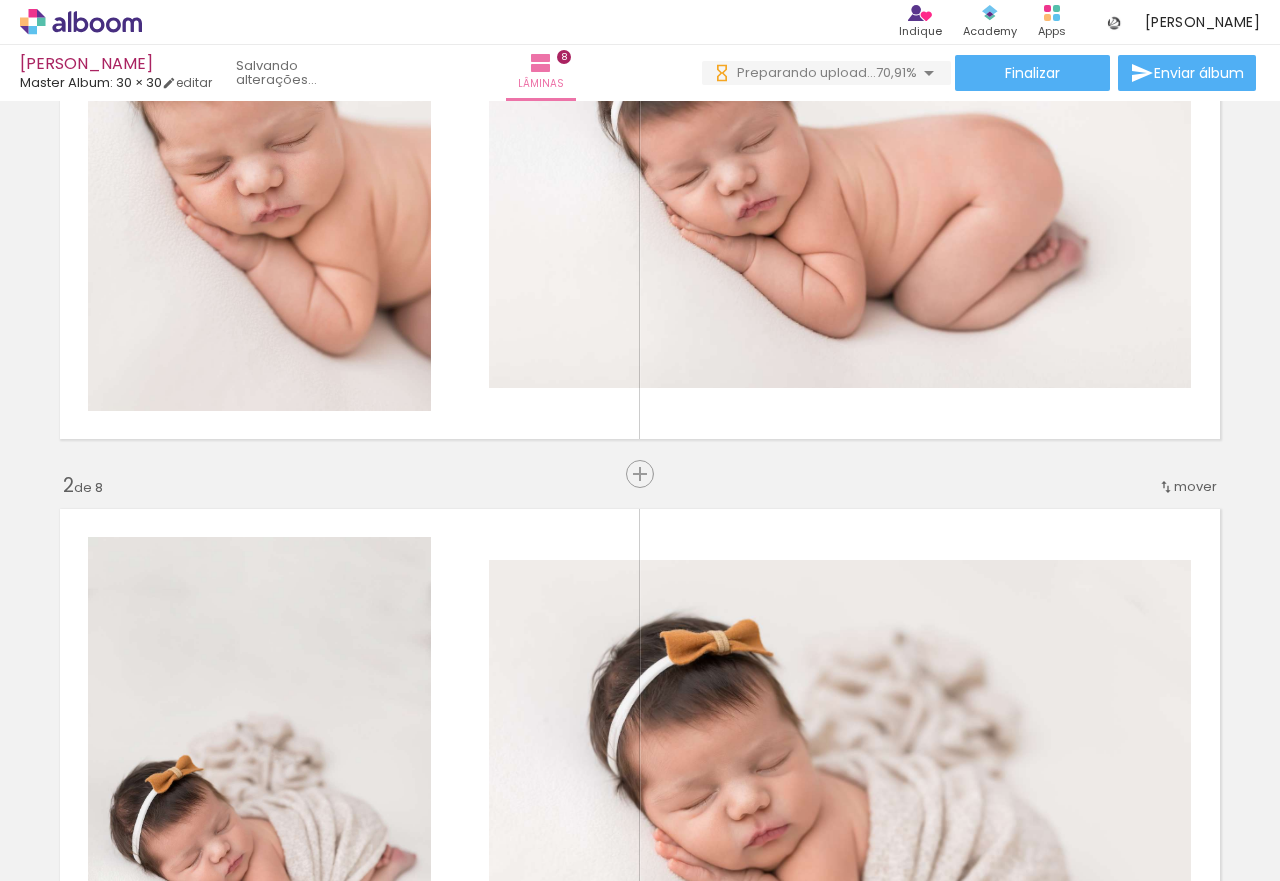 click at bounding box center [156, 773] 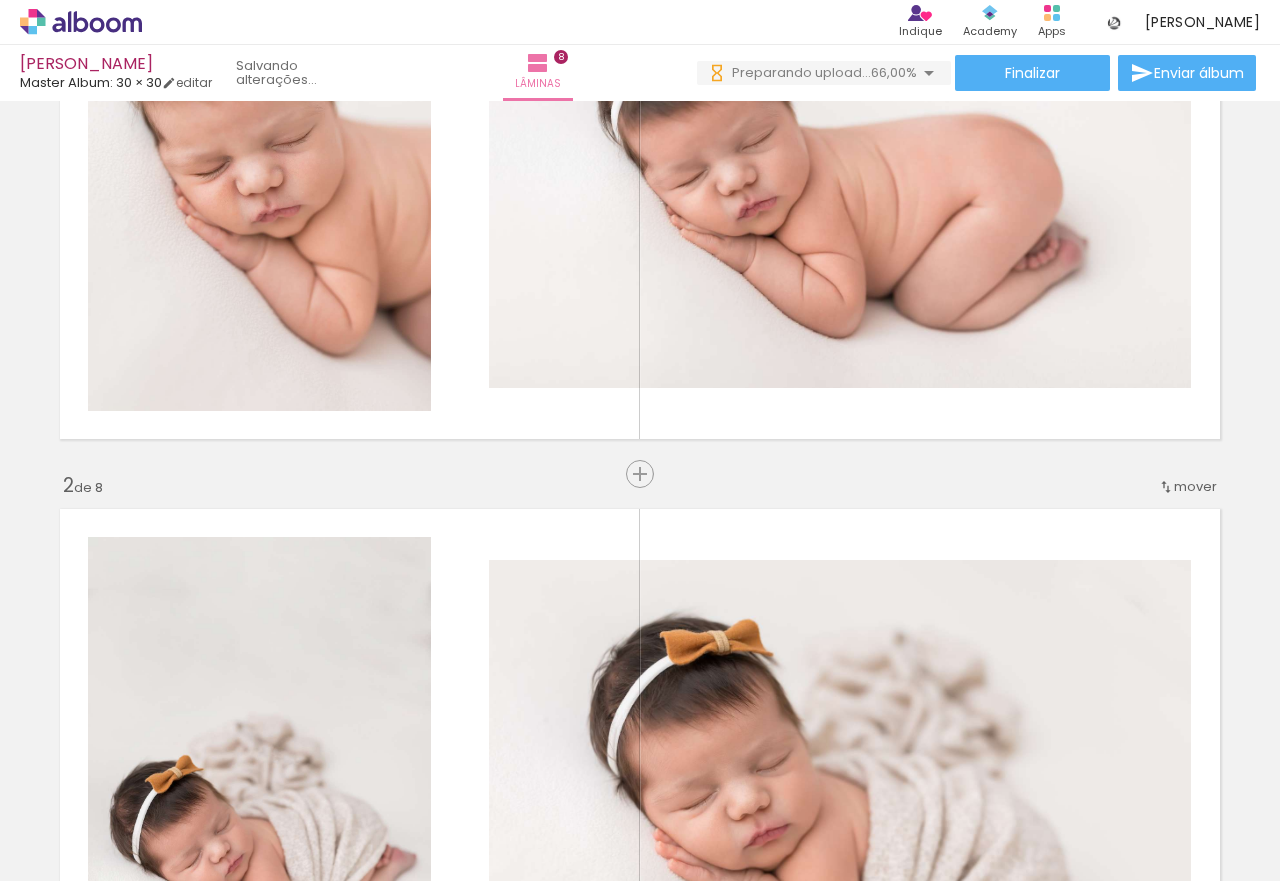 click at bounding box center (156, 773) 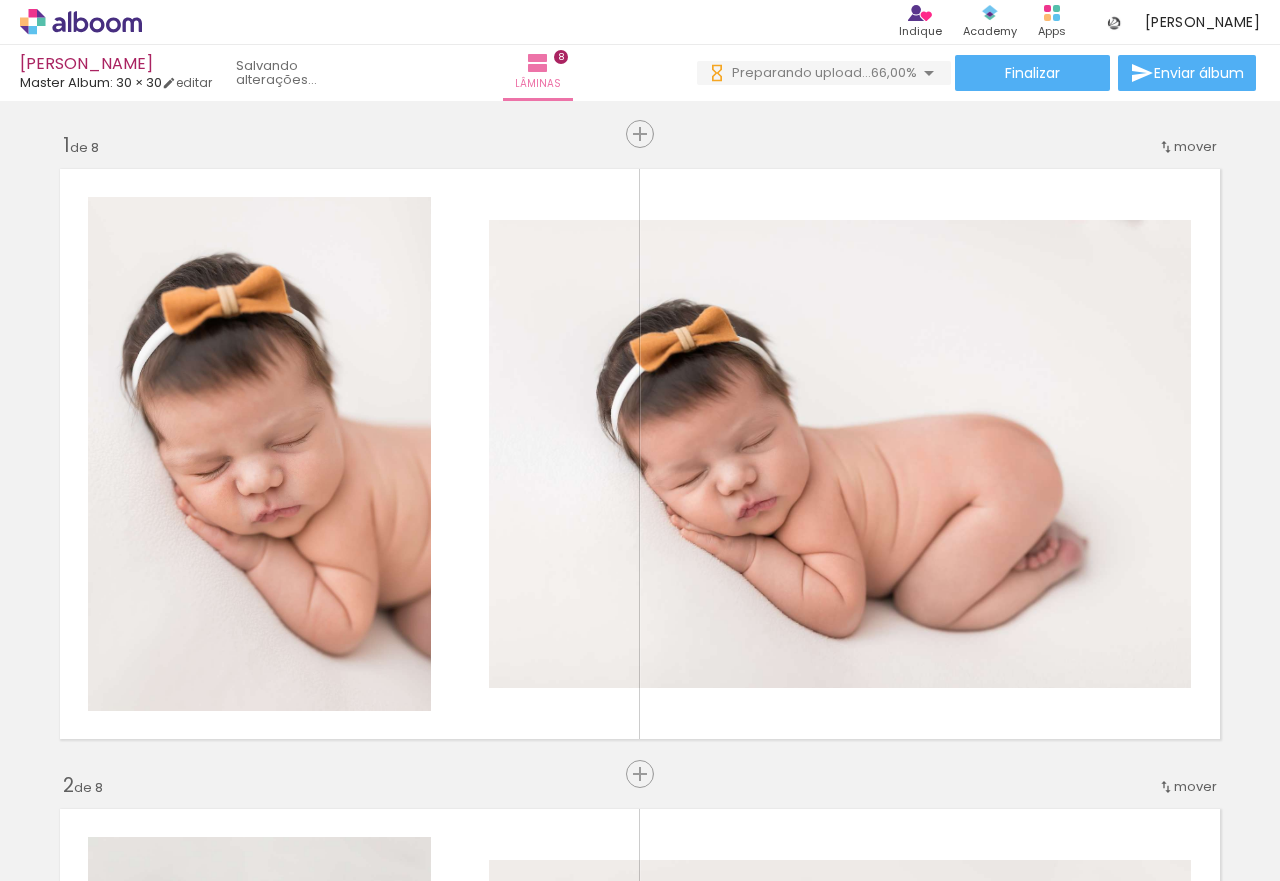 click at bounding box center [156, 773] 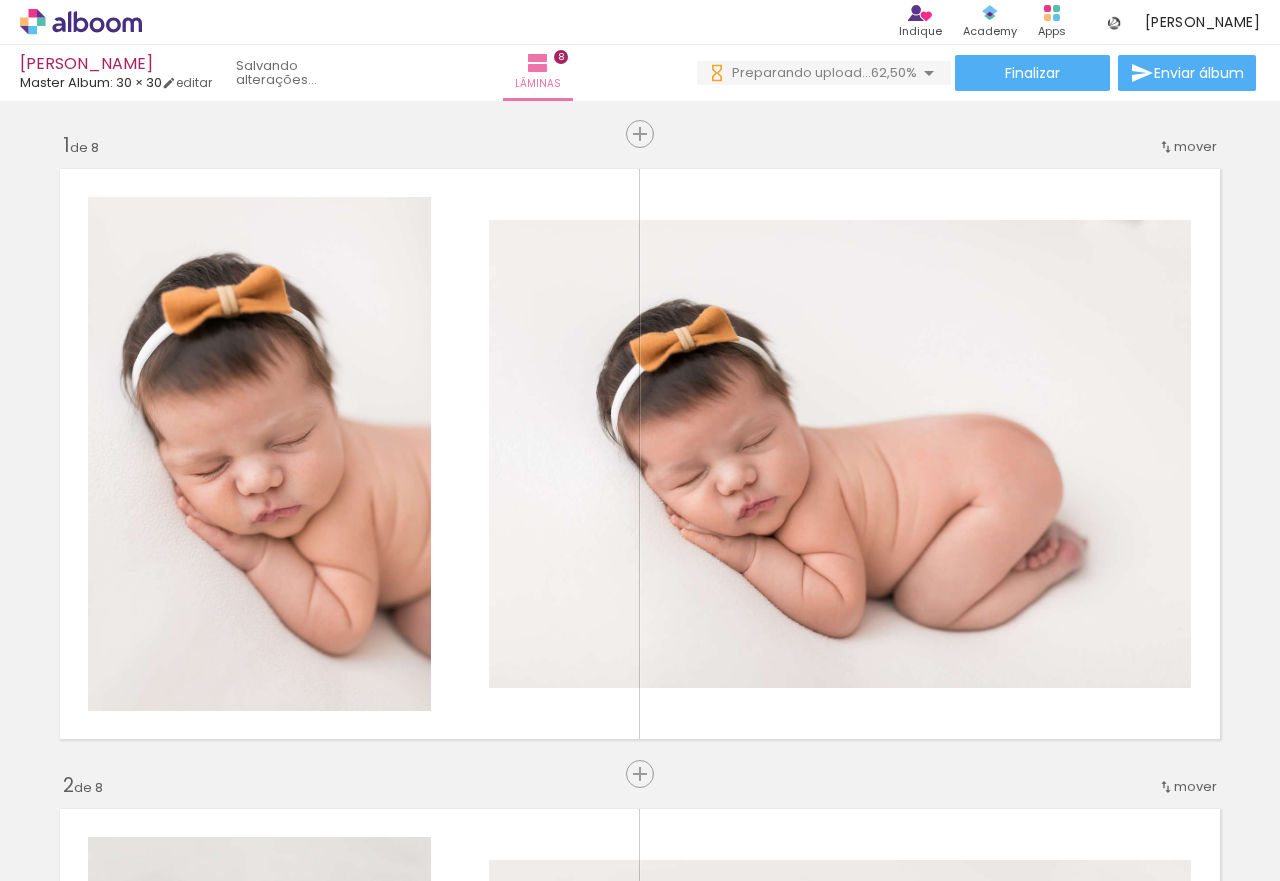 click at bounding box center [156, 773] 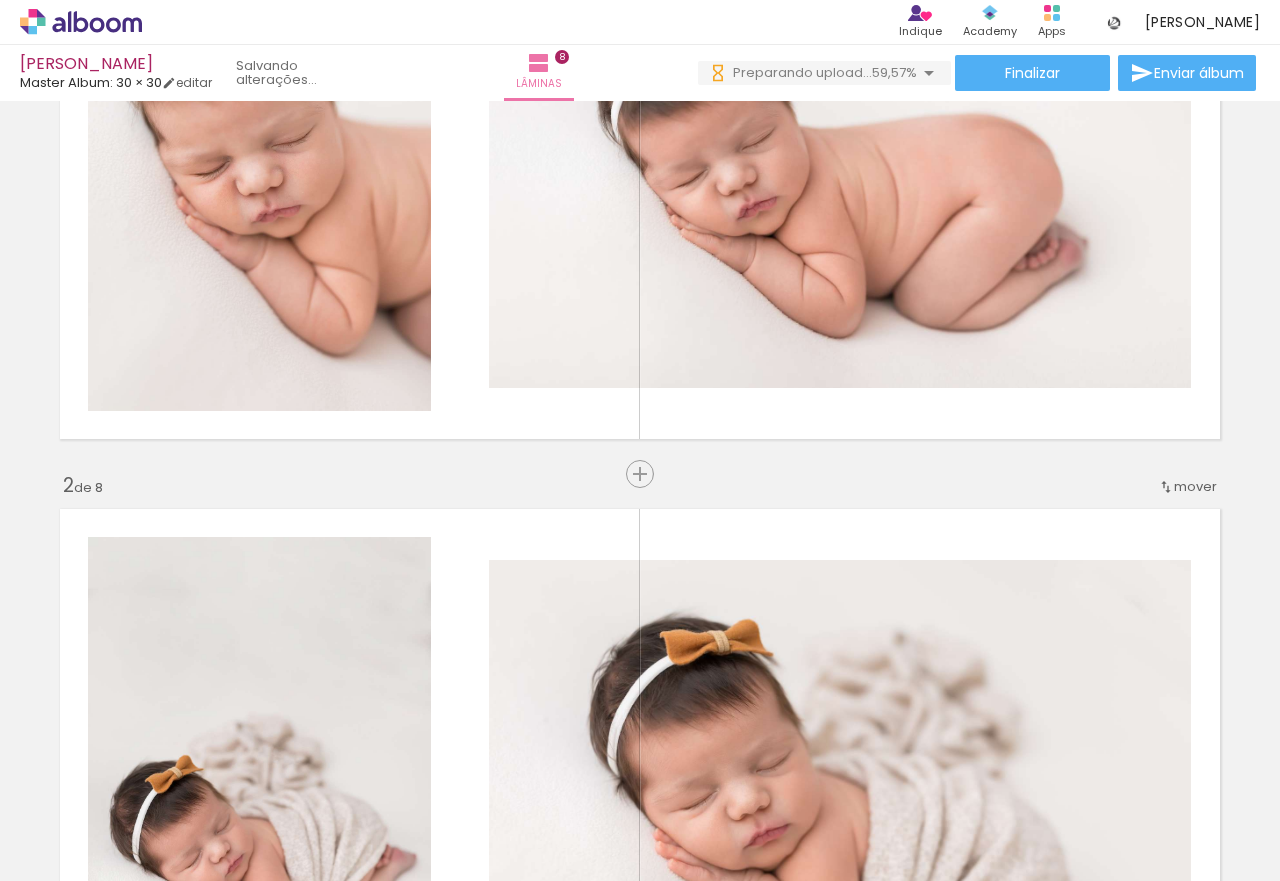 click at bounding box center (156, 773) 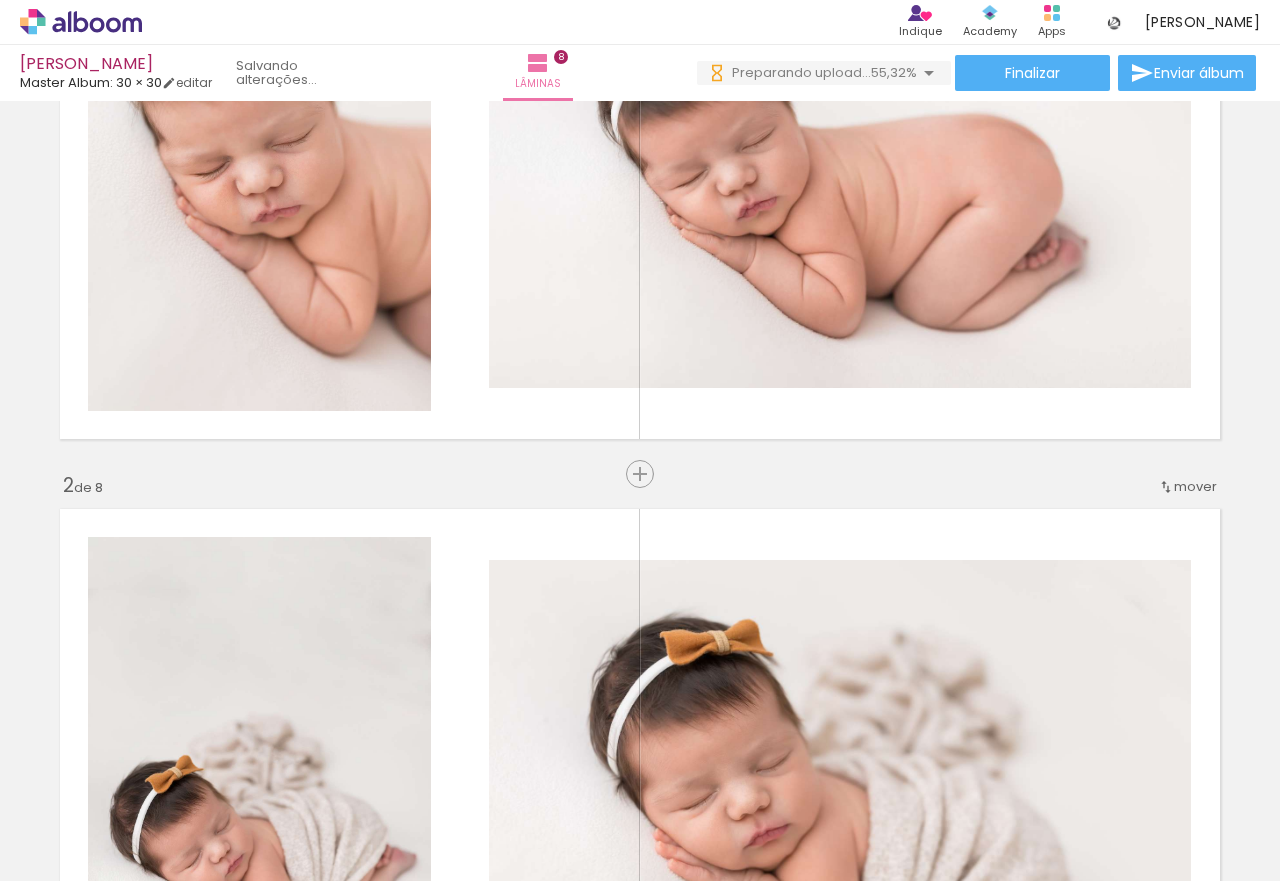 click at bounding box center (156, 773) 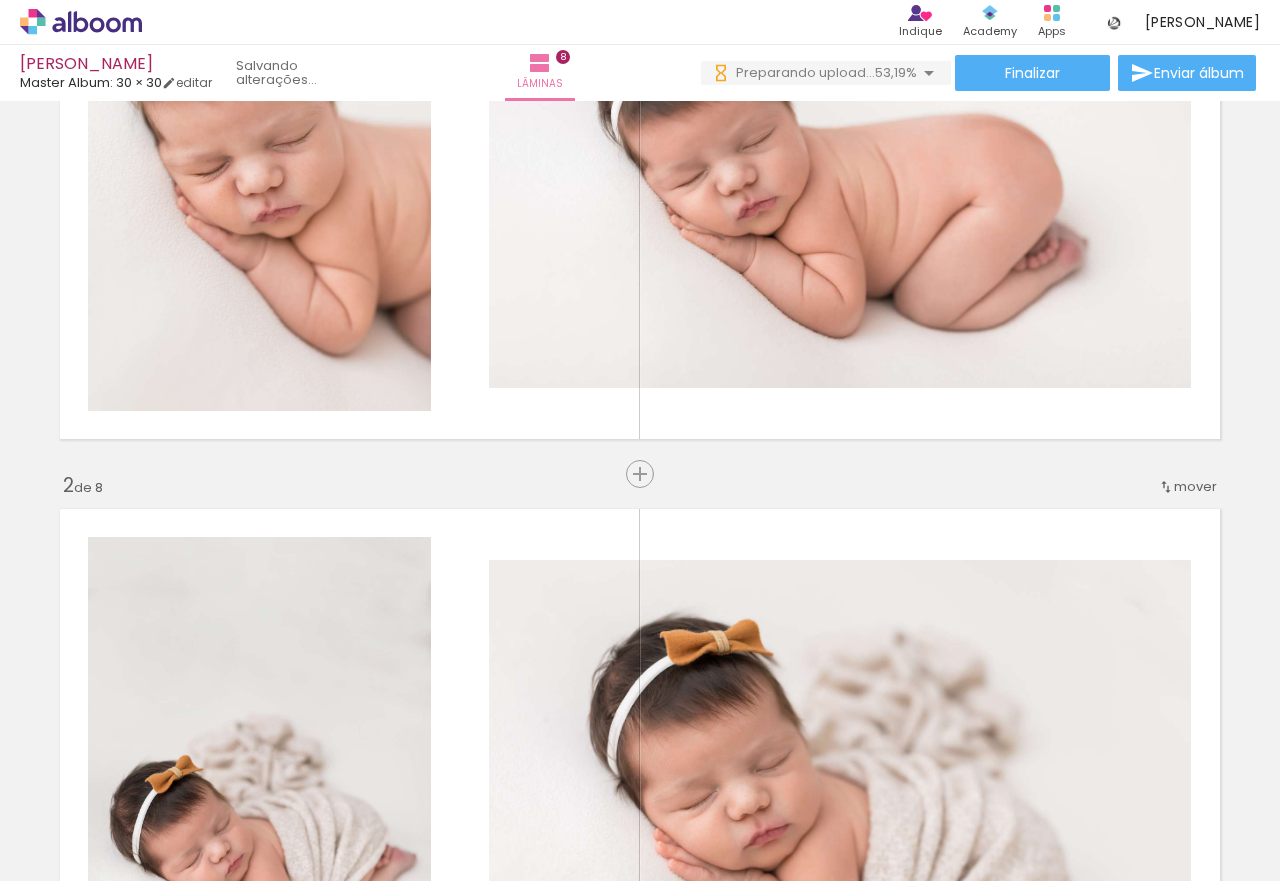 click at bounding box center (156, 773) 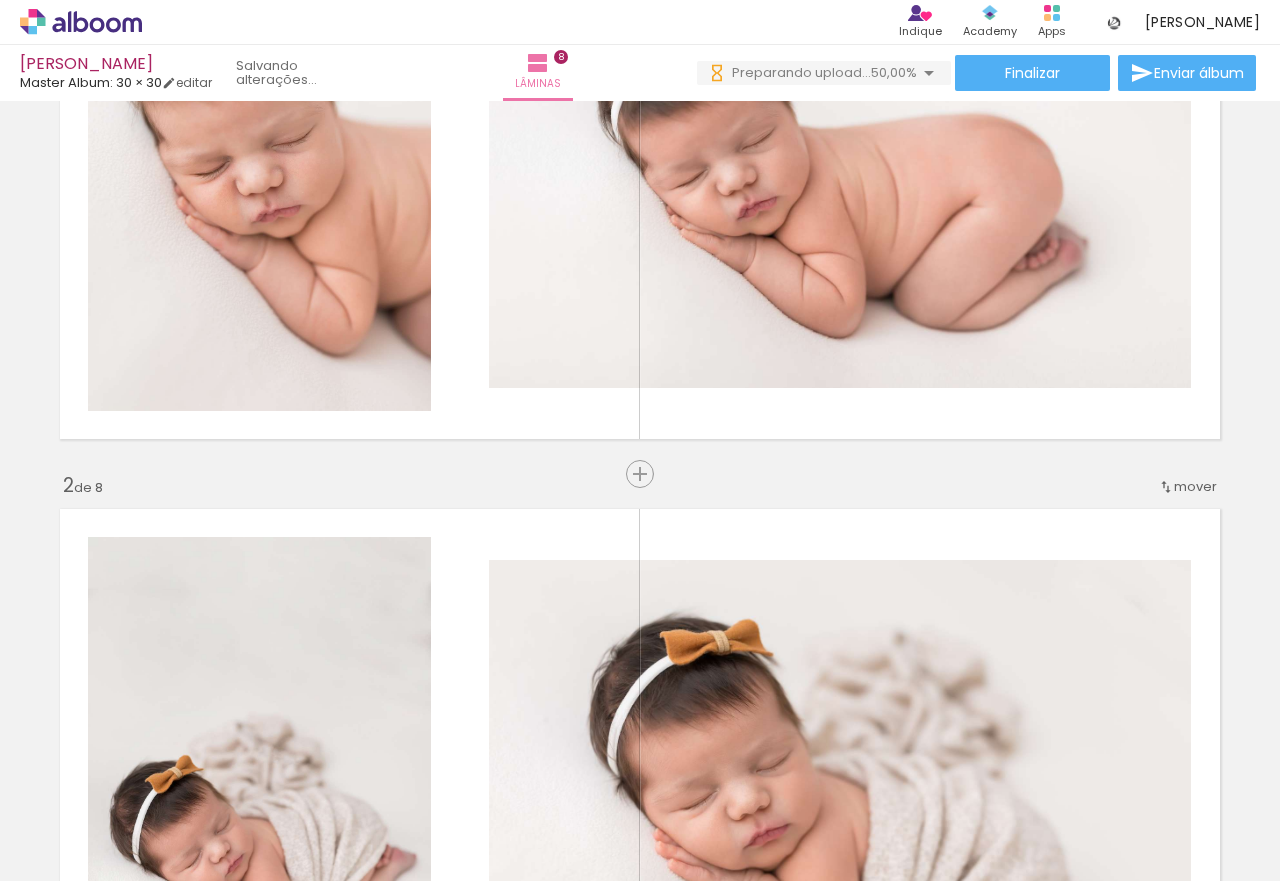 scroll, scrollTop: 0, scrollLeft: 0, axis: both 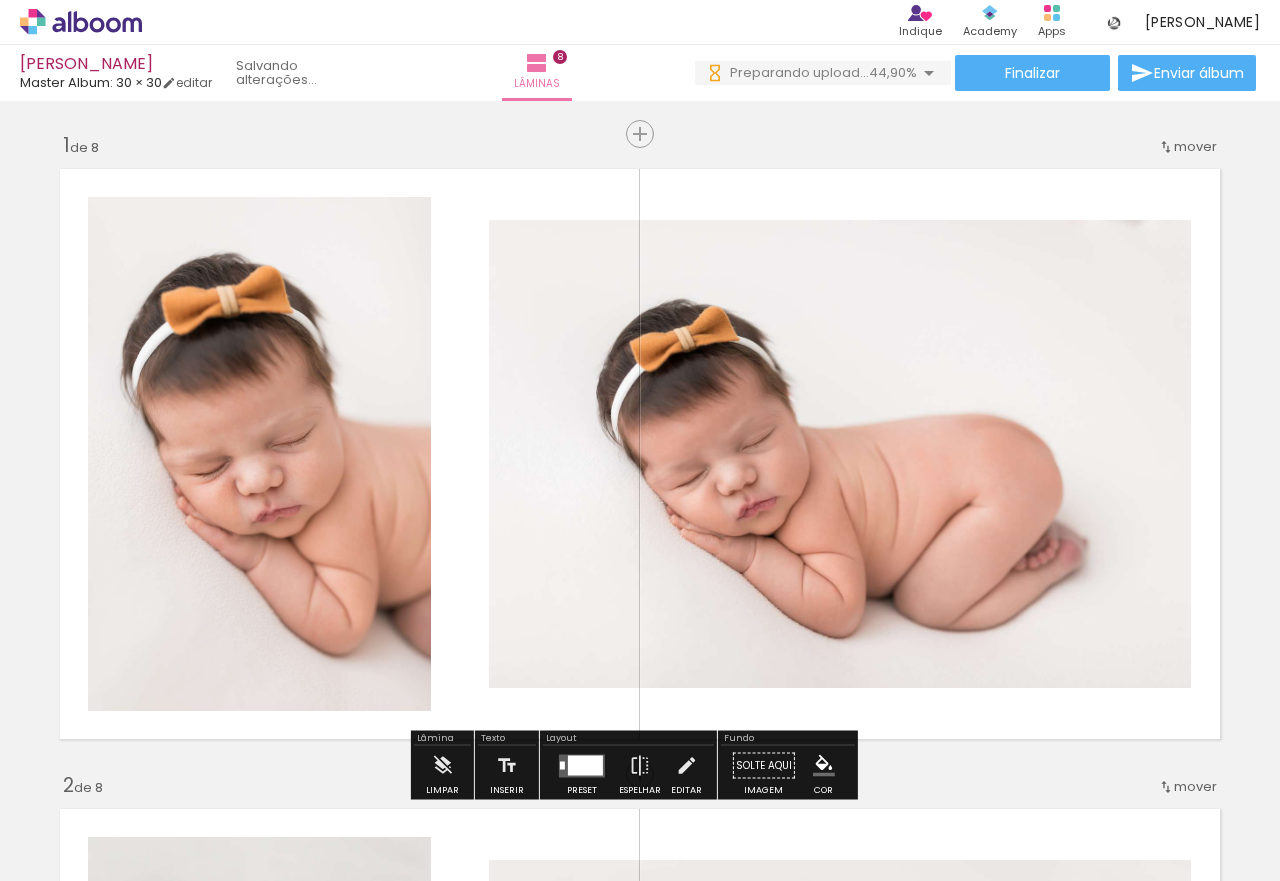 click 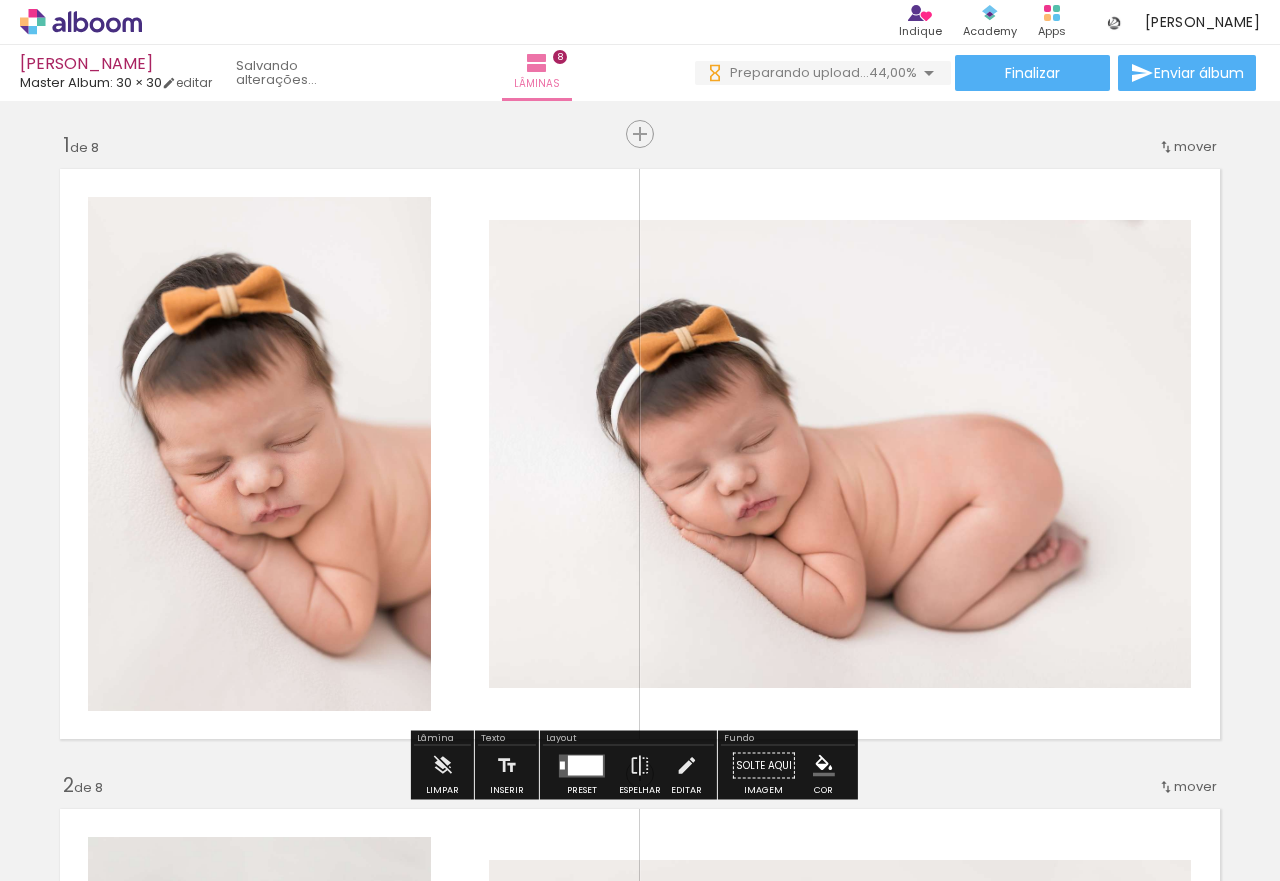 scroll, scrollTop: 0, scrollLeft: 0, axis: both 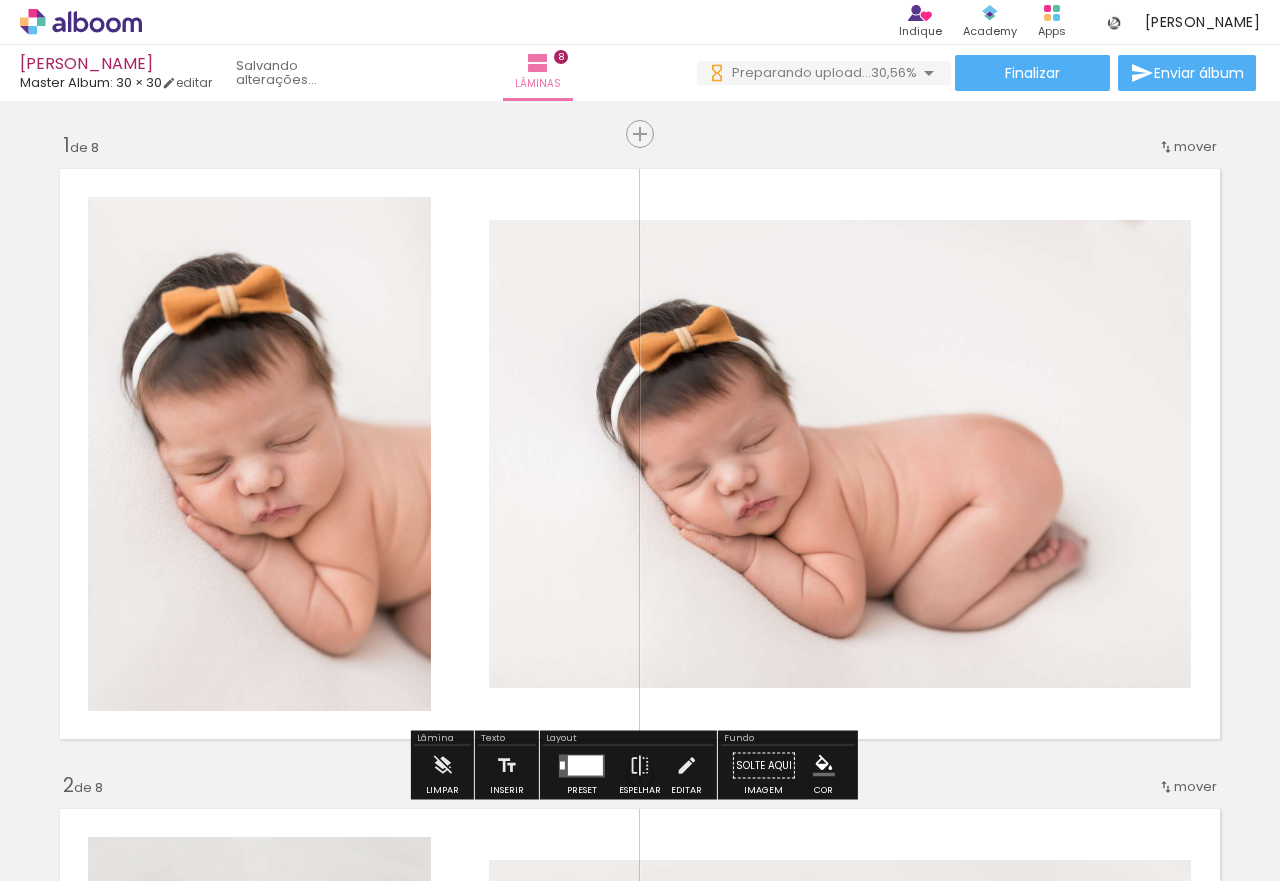 click at bounding box center [640, 454] 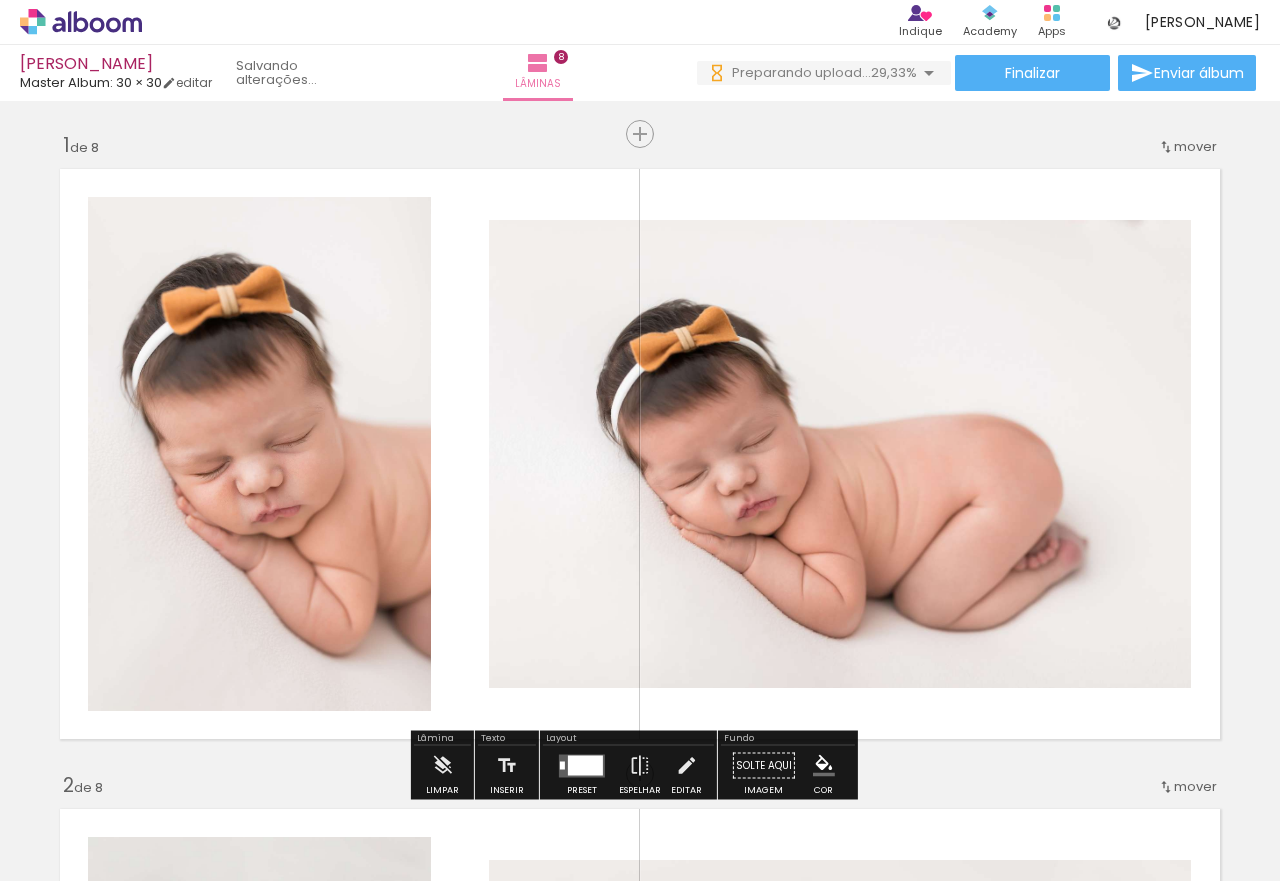 click 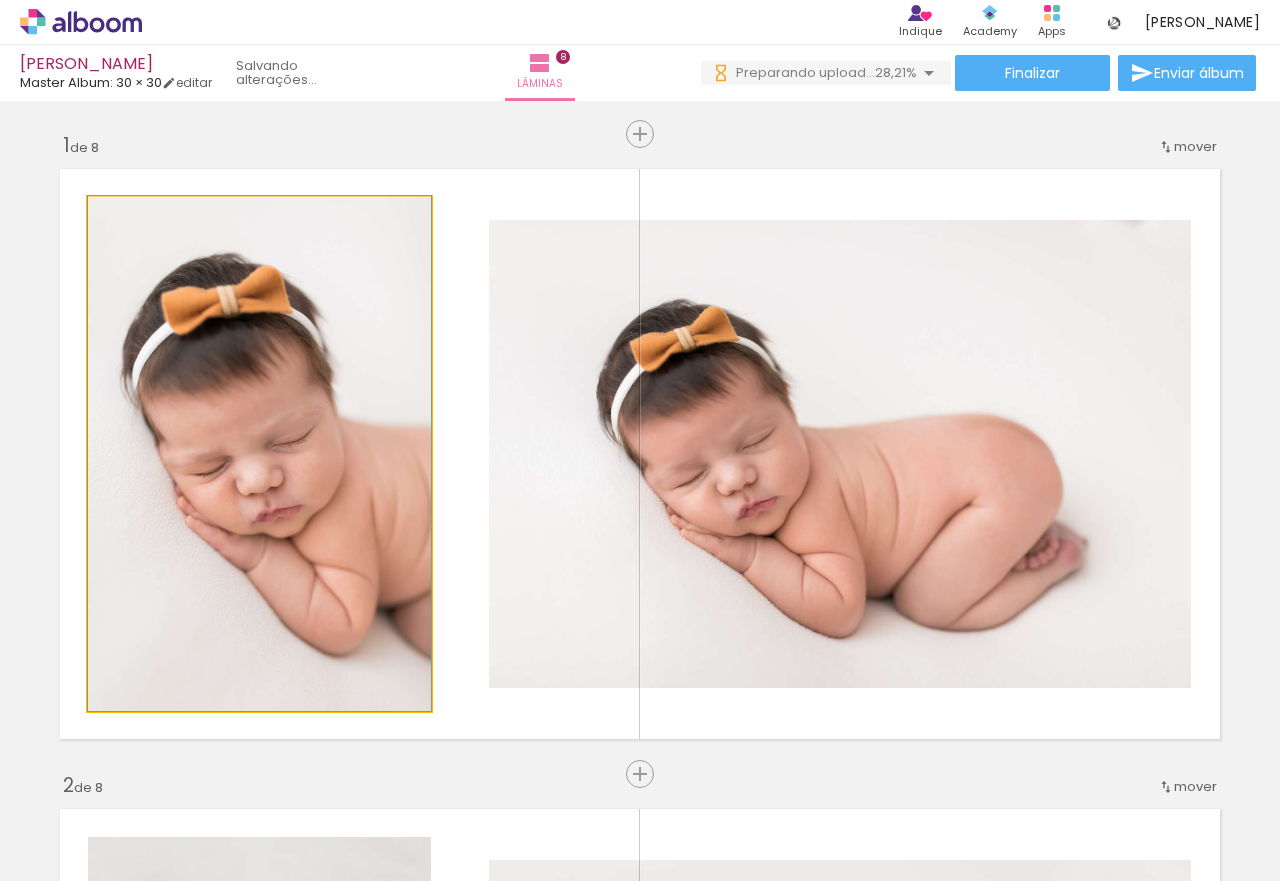 click 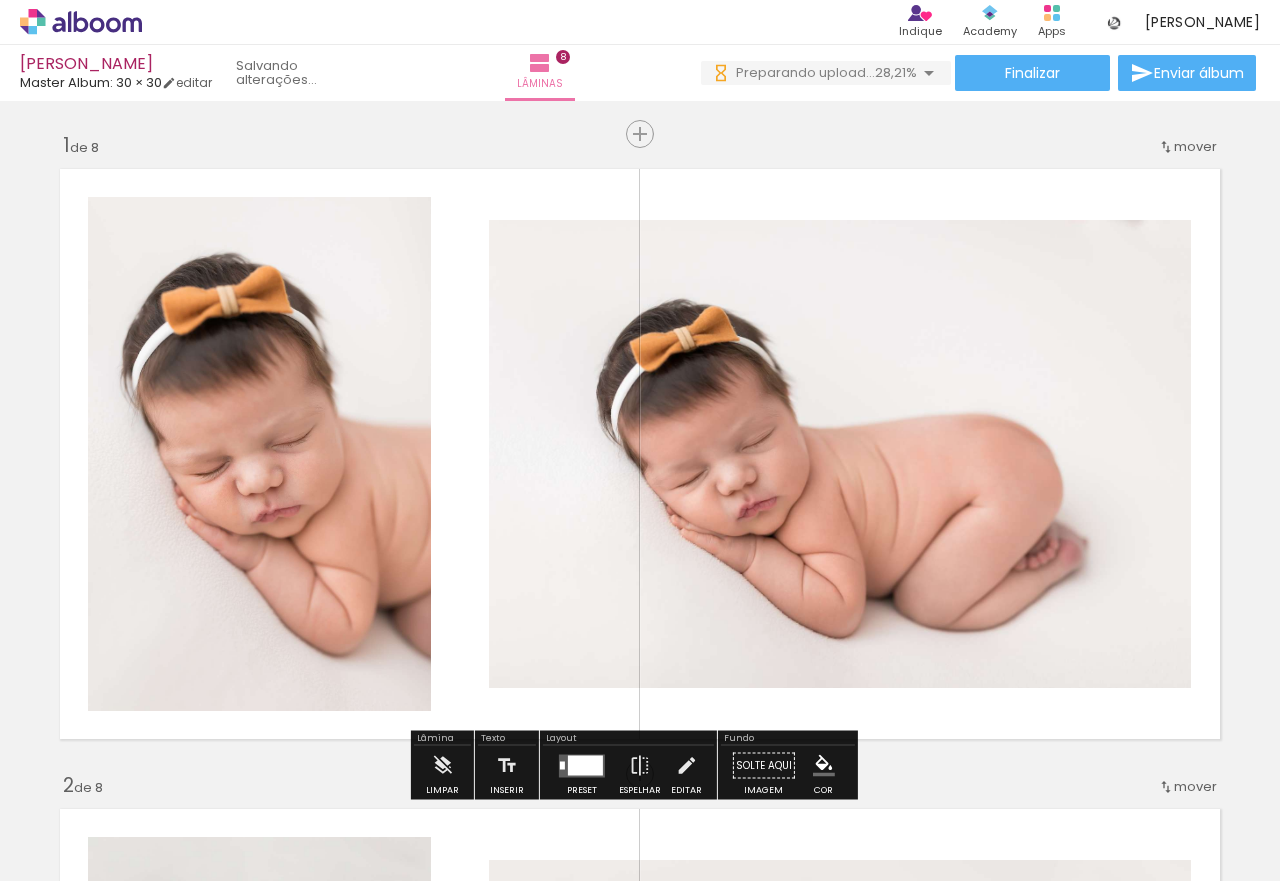 click 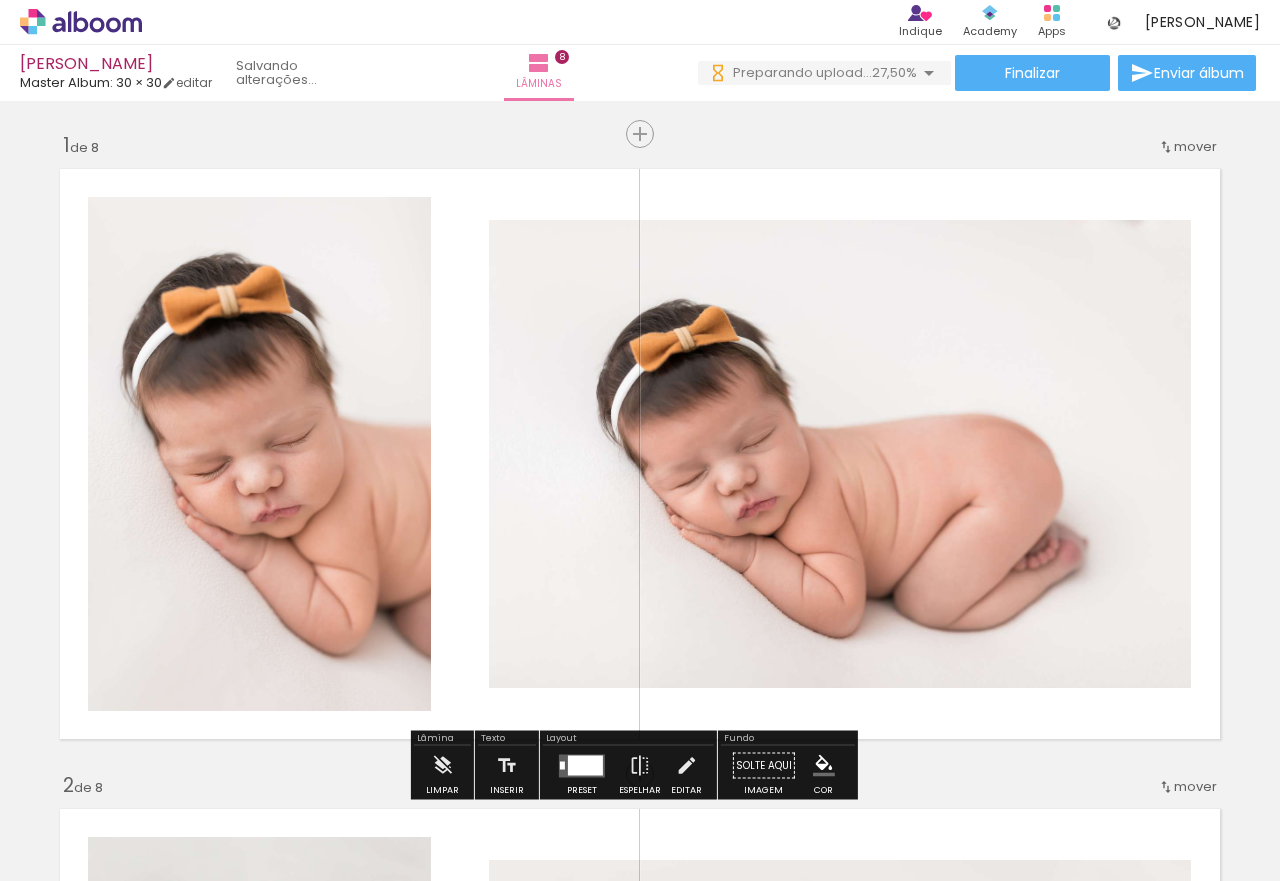 click 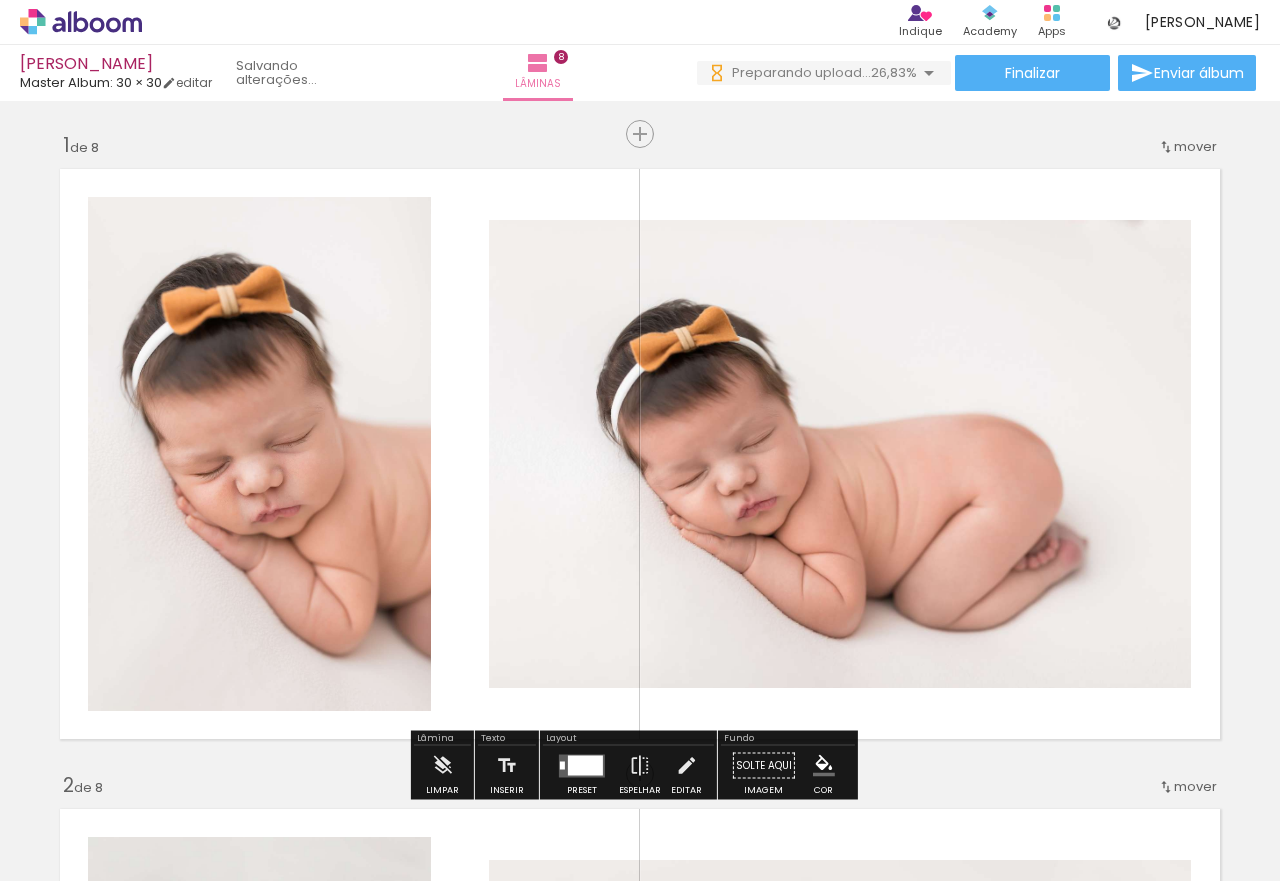 scroll, scrollTop: 0, scrollLeft: 0, axis: both 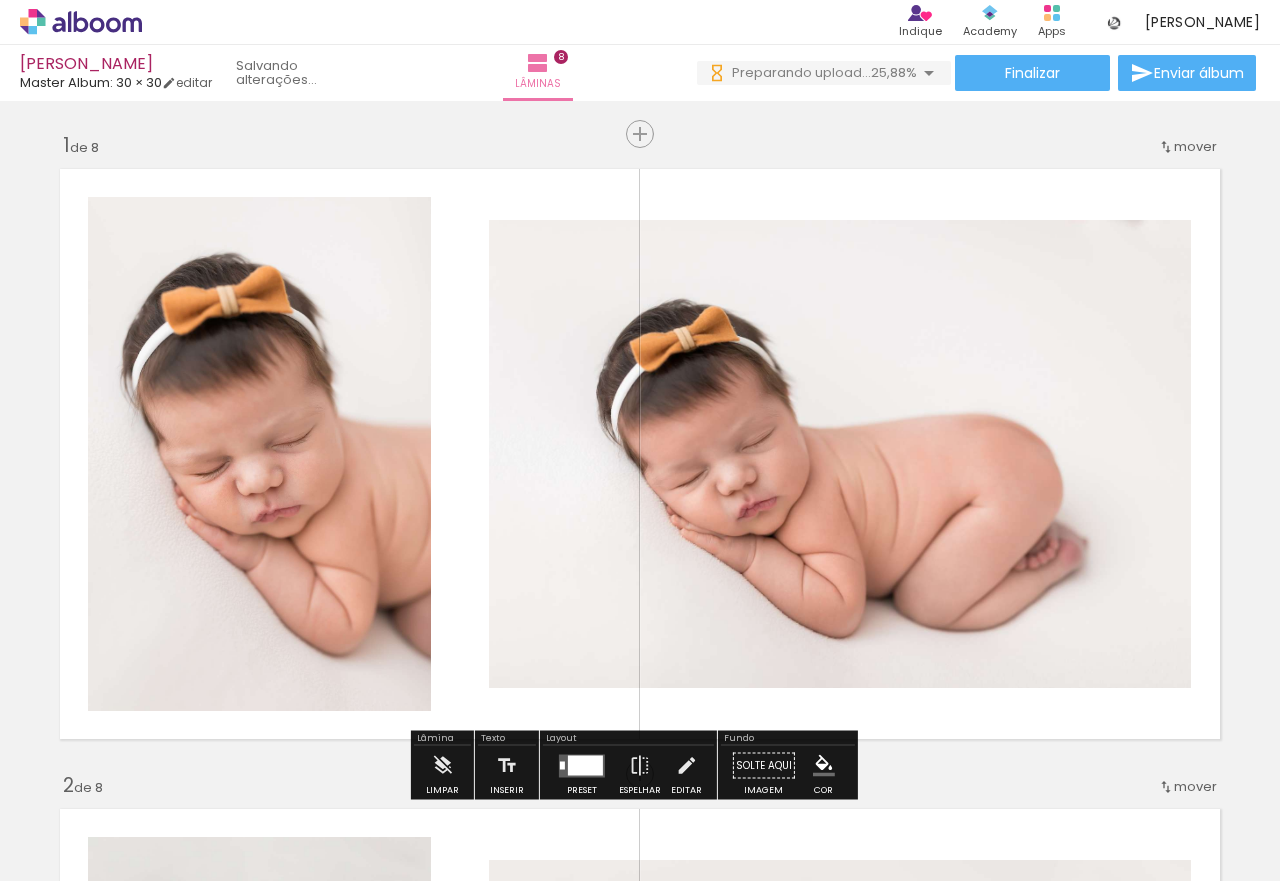 click at bounding box center (640, 454) 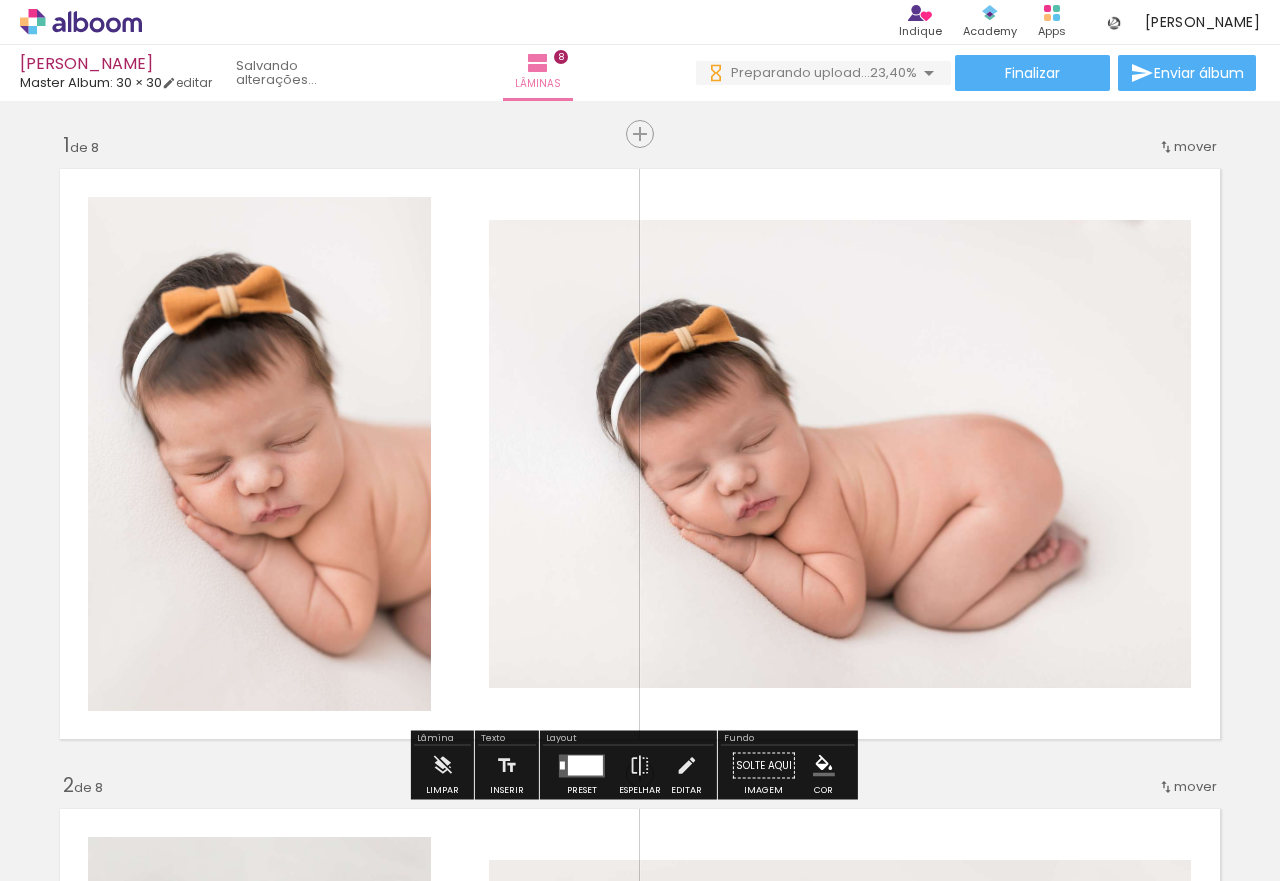 scroll, scrollTop: 0, scrollLeft: 0, axis: both 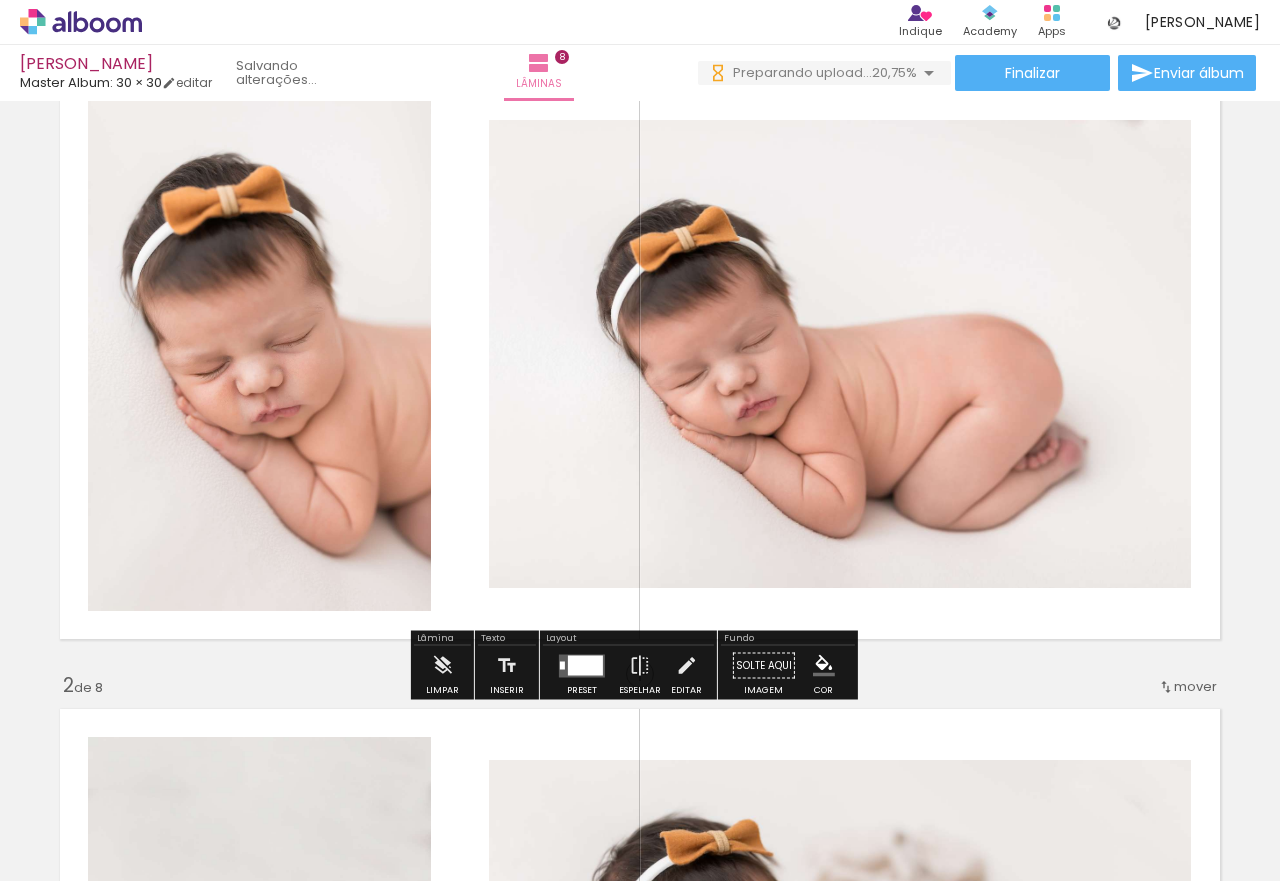 click 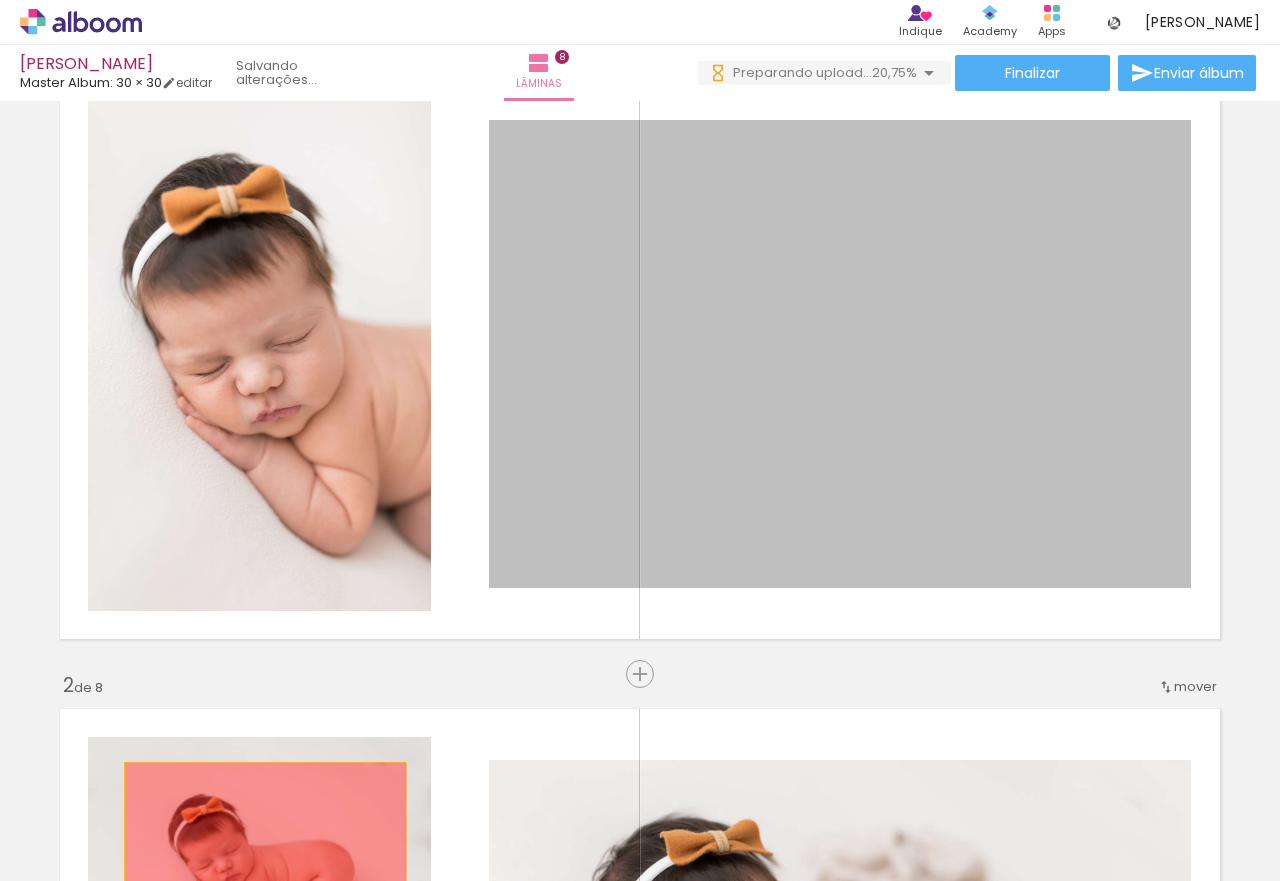 drag, startPoint x: 1046, startPoint y: 397, endPoint x: 291, endPoint y: 816, distance: 863.4732 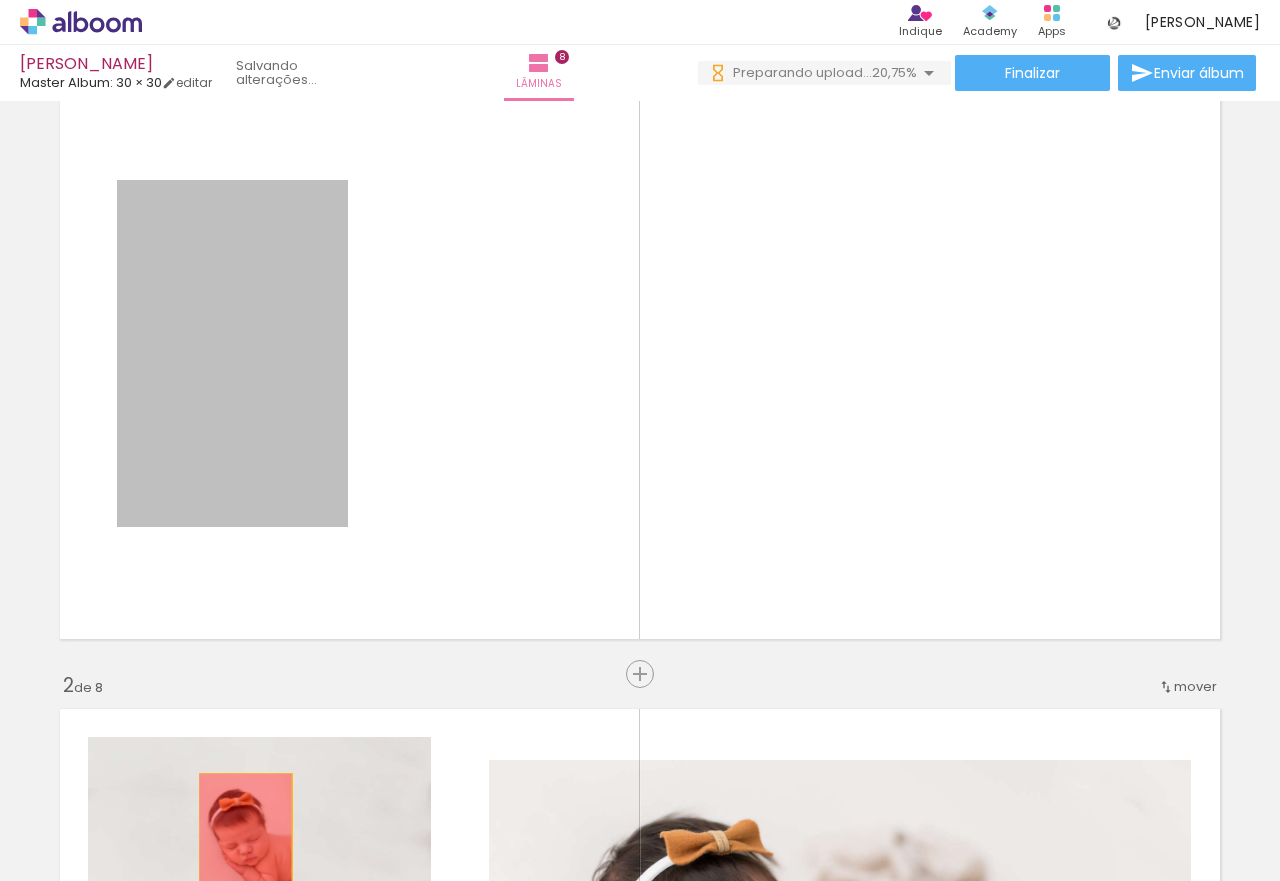 drag, startPoint x: 264, startPoint y: 376, endPoint x: 237, endPoint y: 843, distance: 467.77988 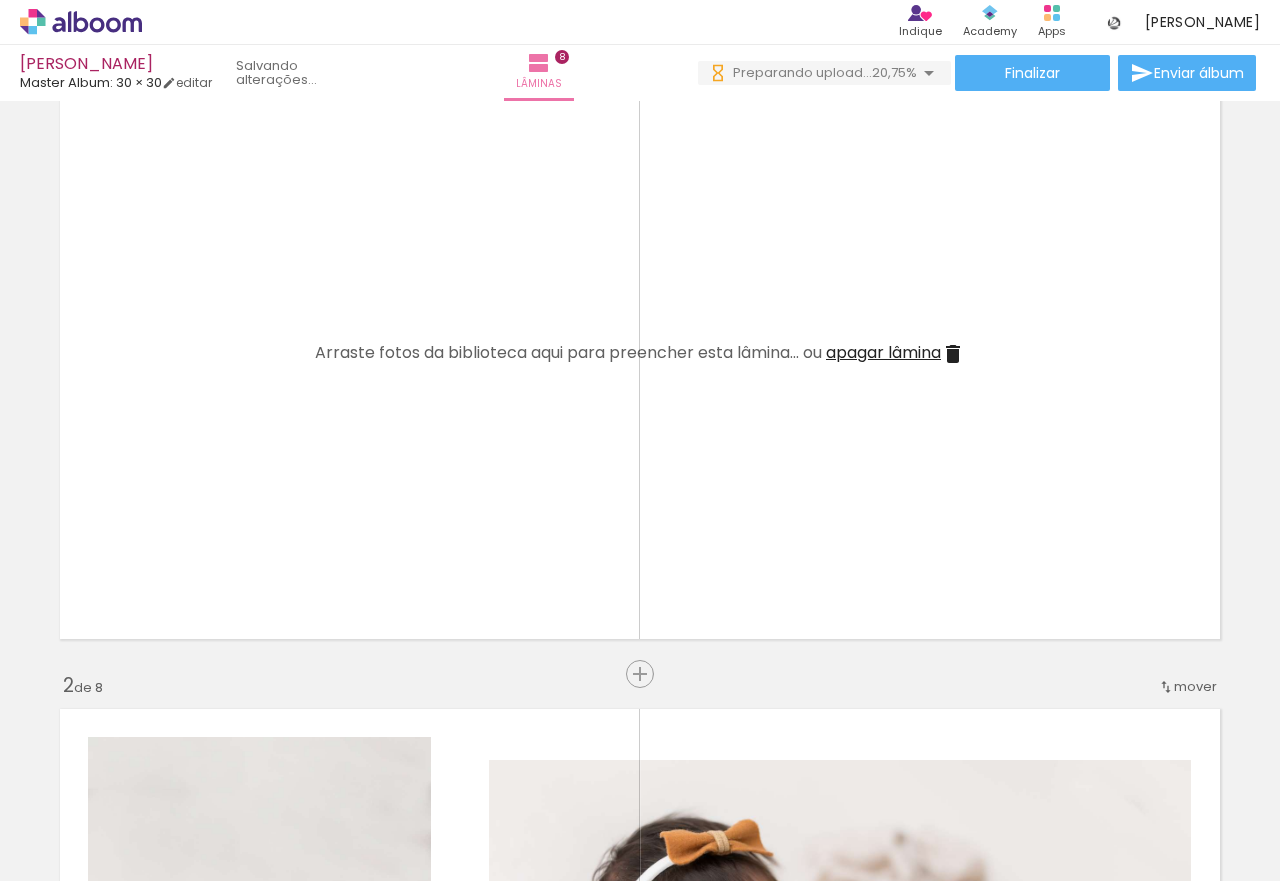 click on "apagar lâmina" at bounding box center (883, 352) 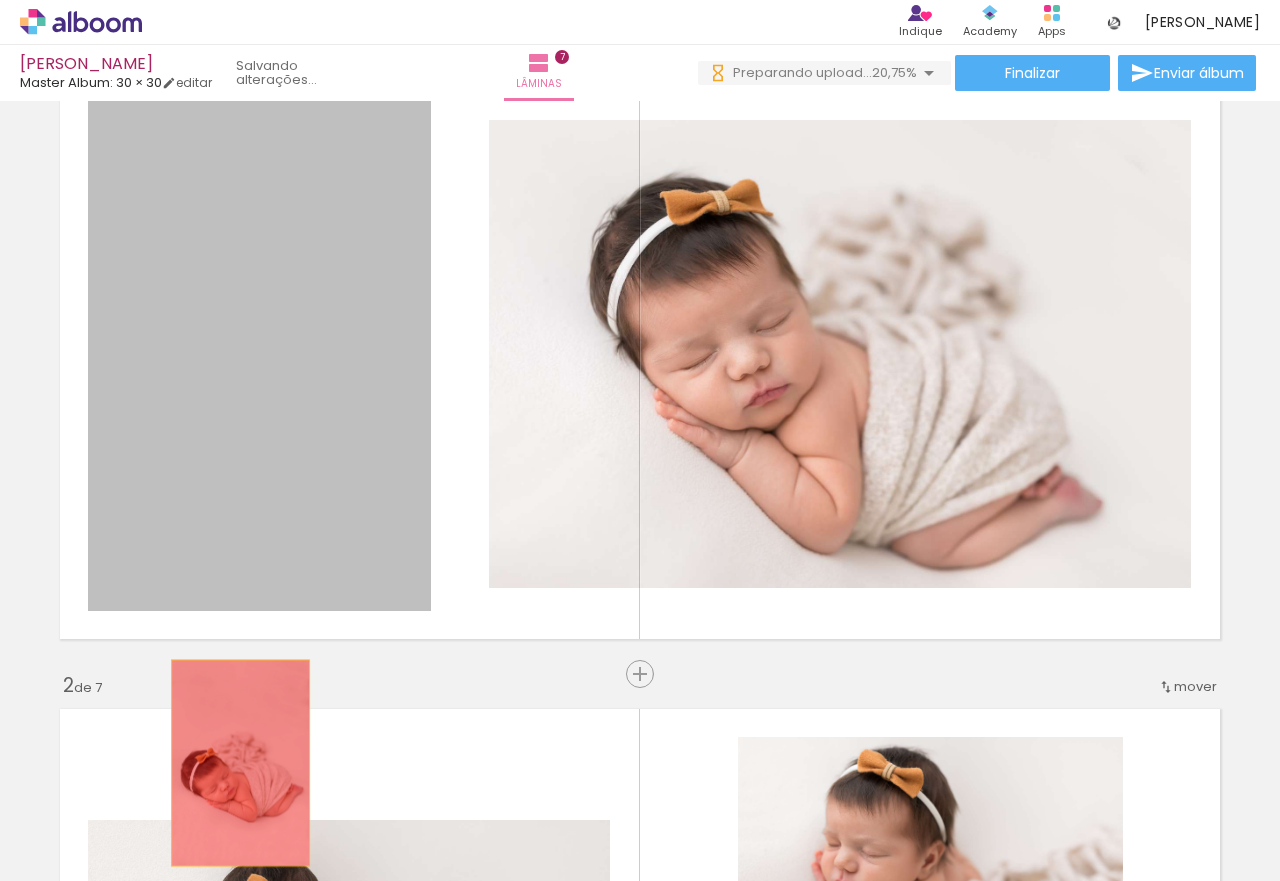 drag, startPoint x: 317, startPoint y: 397, endPoint x: 331, endPoint y: 716, distance: 319.30707 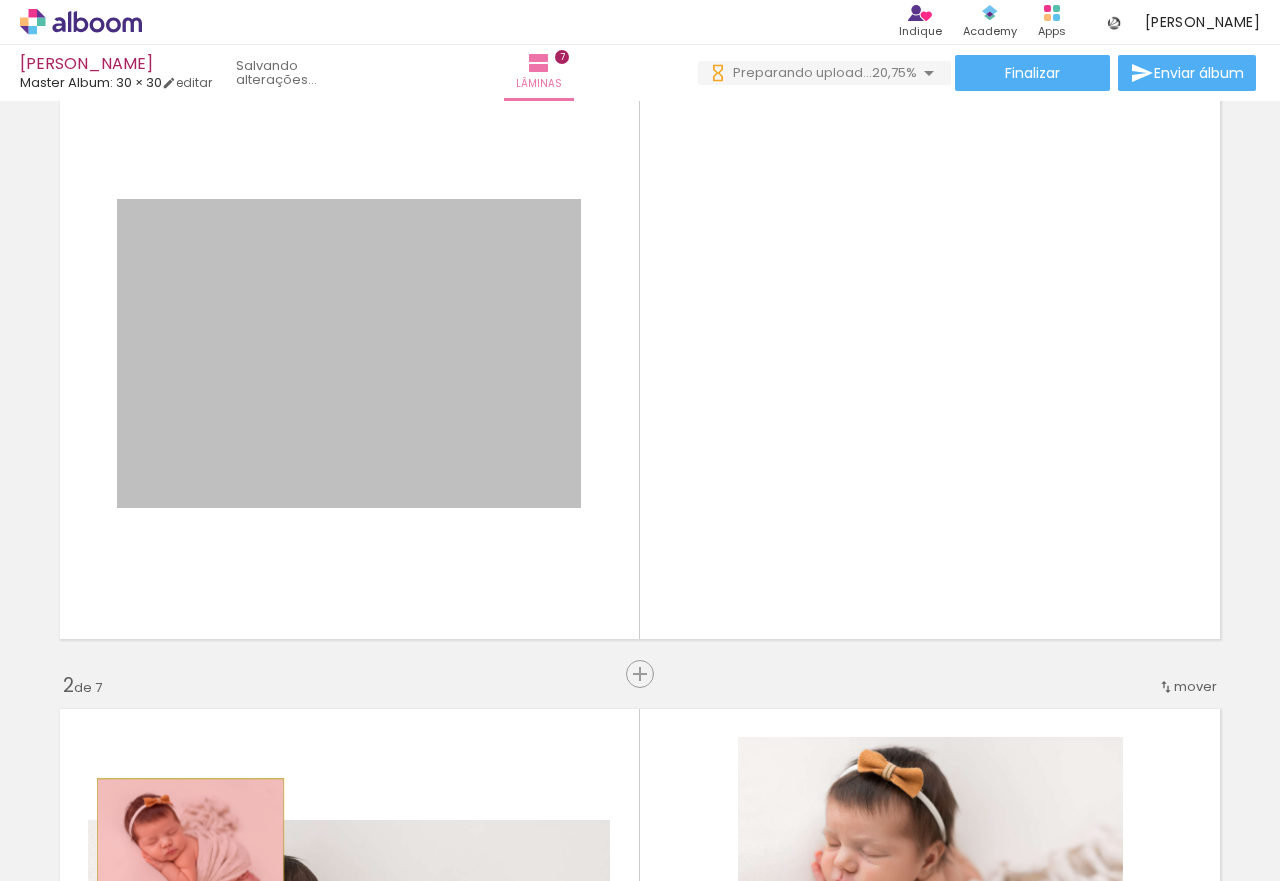 drag, startPoint x: 323, startPoint y: 395, endPoint x: 182, endPoint y: 841, distance: 467.75742 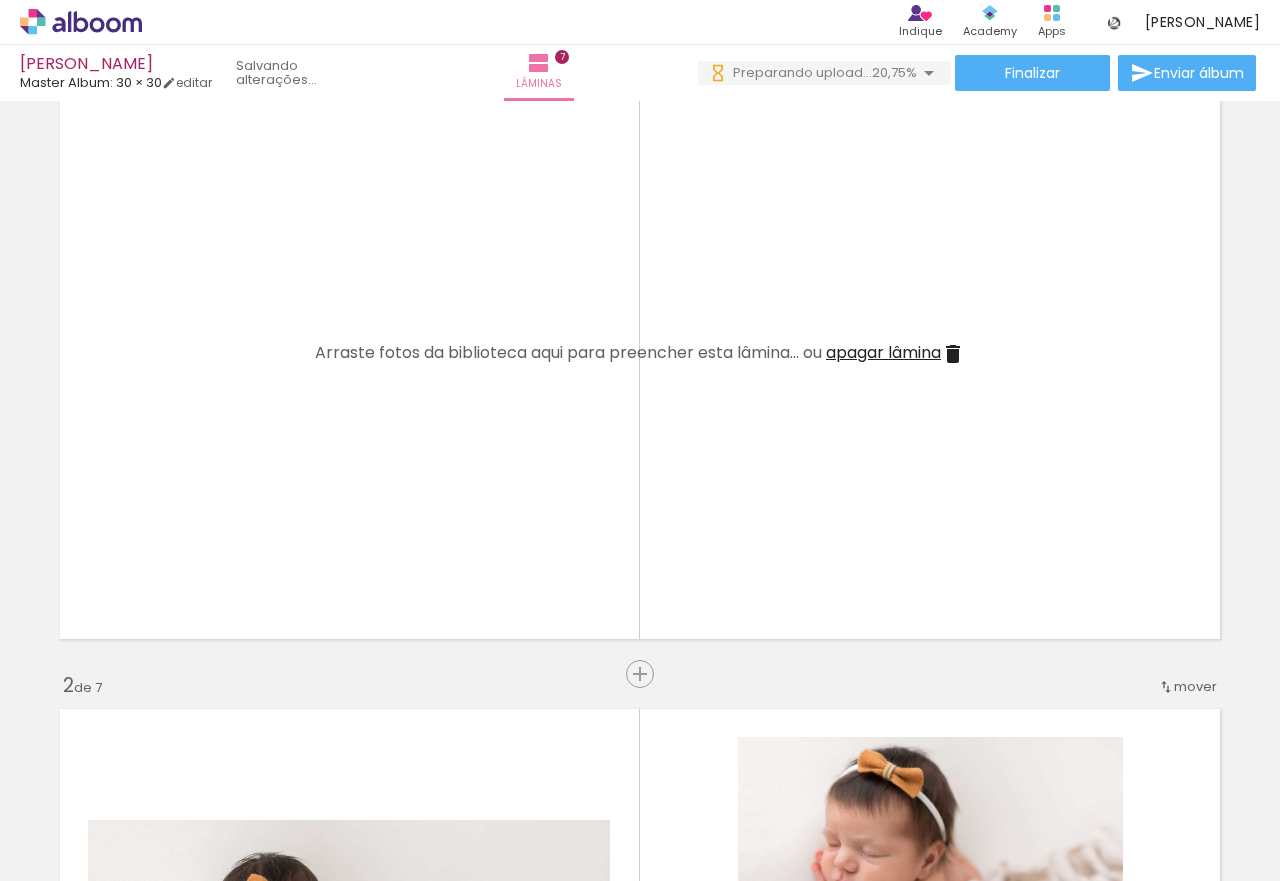 click on "apagar lâmina" at bounding box center (883, 352) 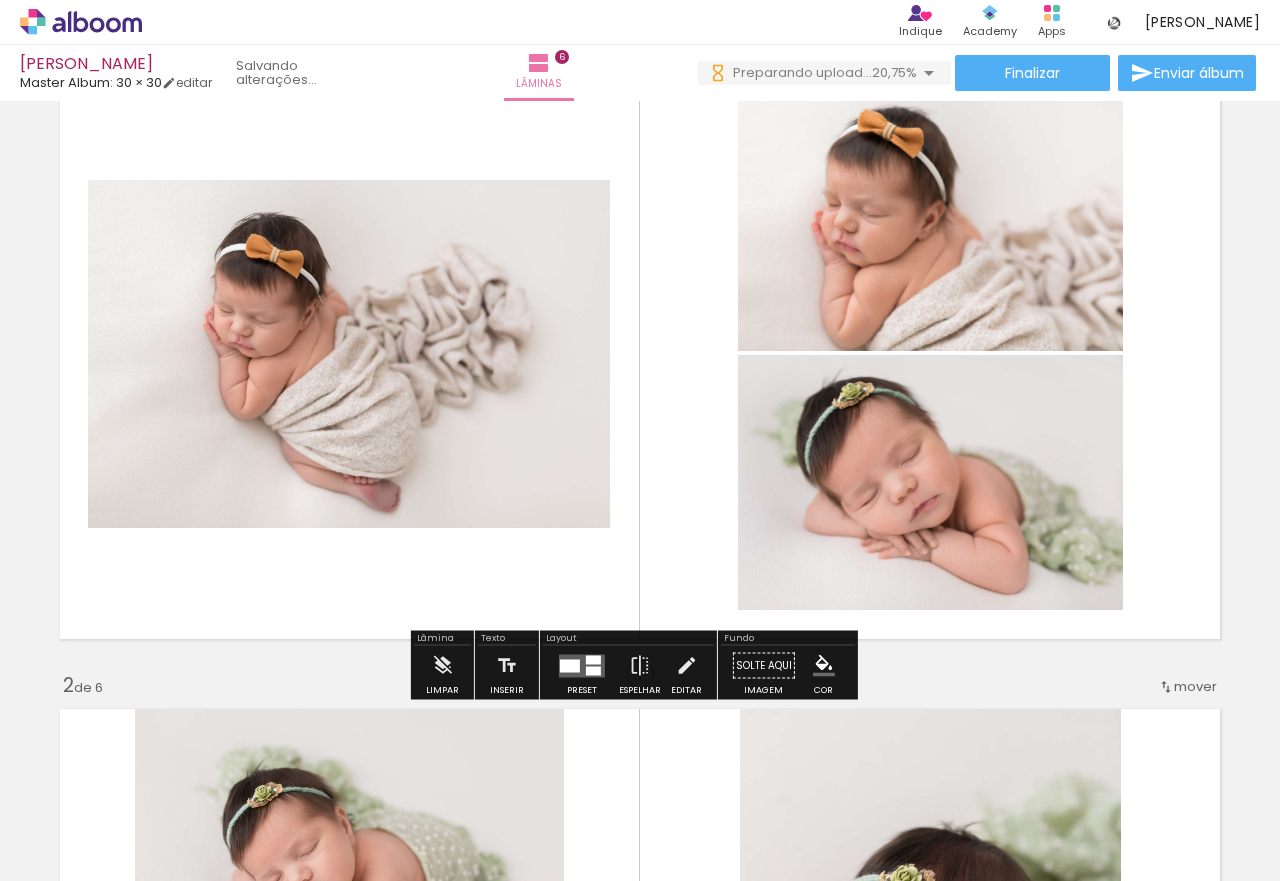scroll, scrollTop: 200, scrollLeft: 0, axis: vertical 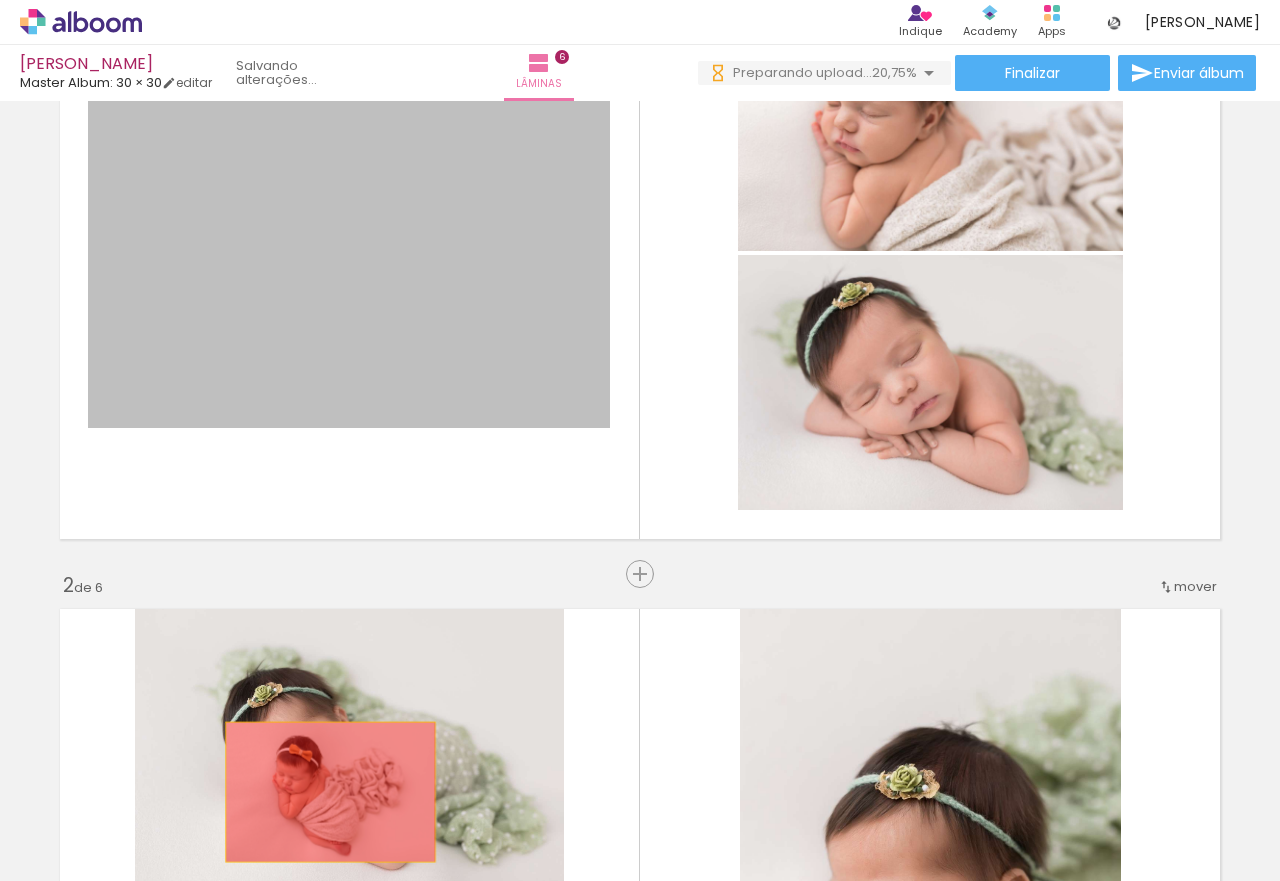 drag, startPoint x: 412, startPoint y: 340, endPoint x: 407, endPoint y: 698, distance: 358.0349 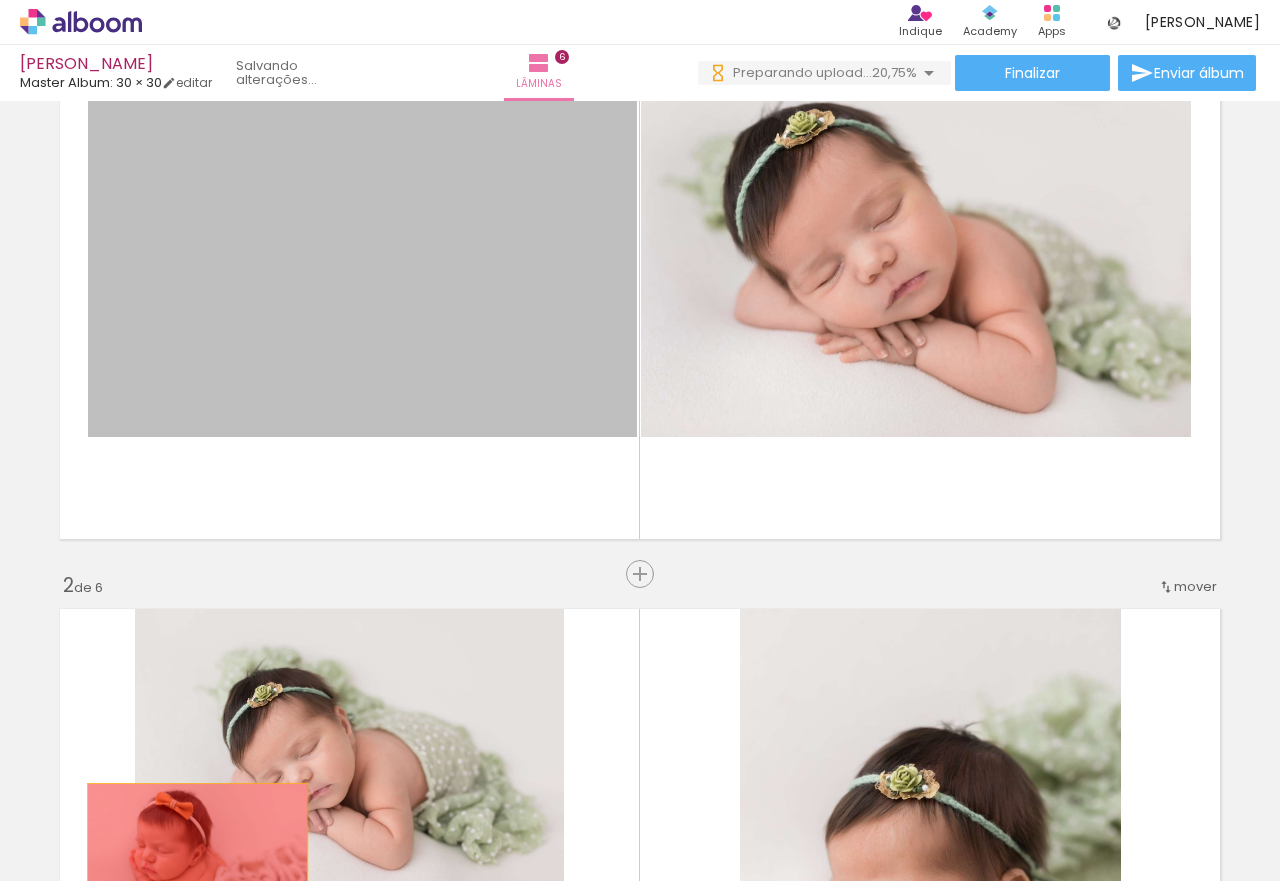 drag, startPoint x: 334, startPoint y: 461, endPoint x: 293, endPoint y: 709, distance: 251.36627 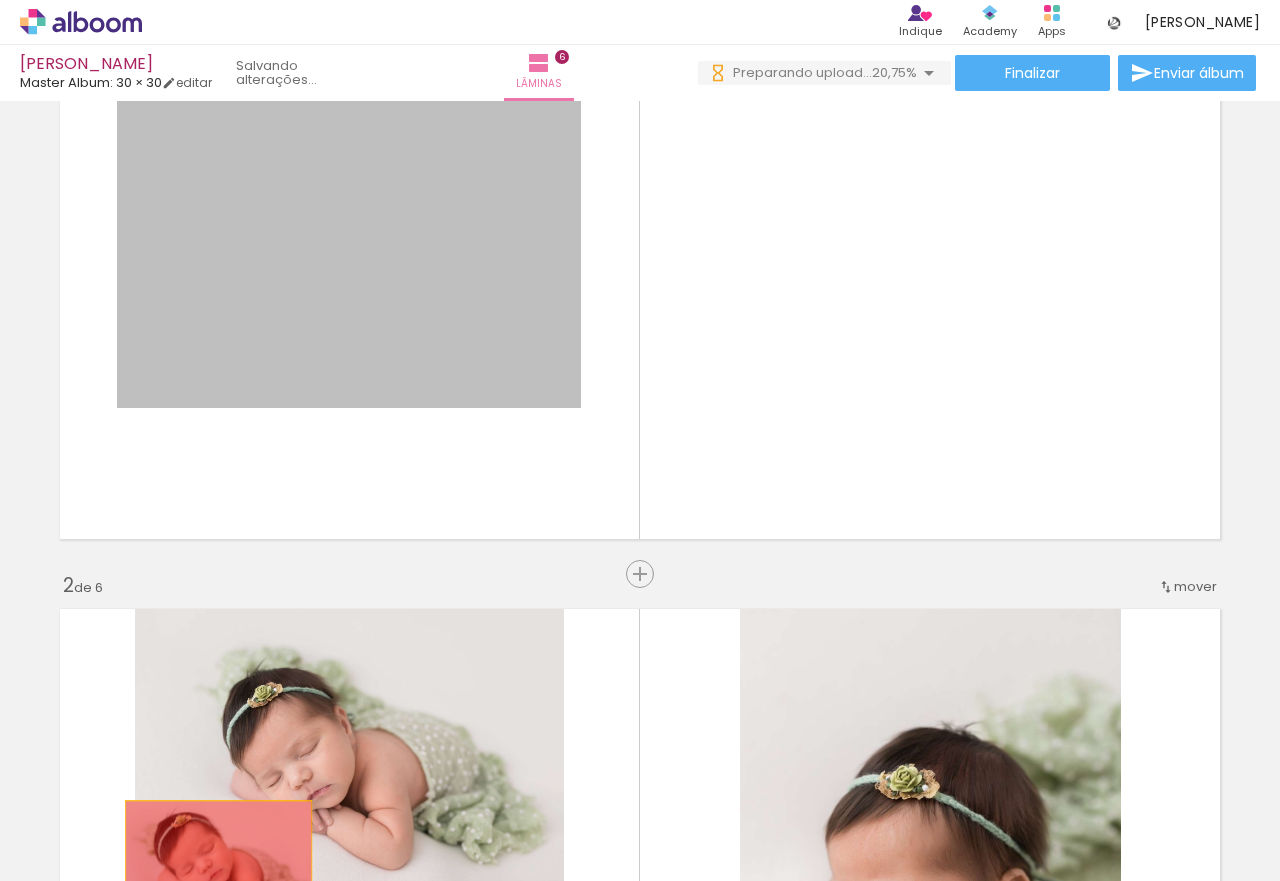 drag, startPoint x: 412, startPoint y: 346, endPoint x: 219, endPoint y: 826, distance: 517.348 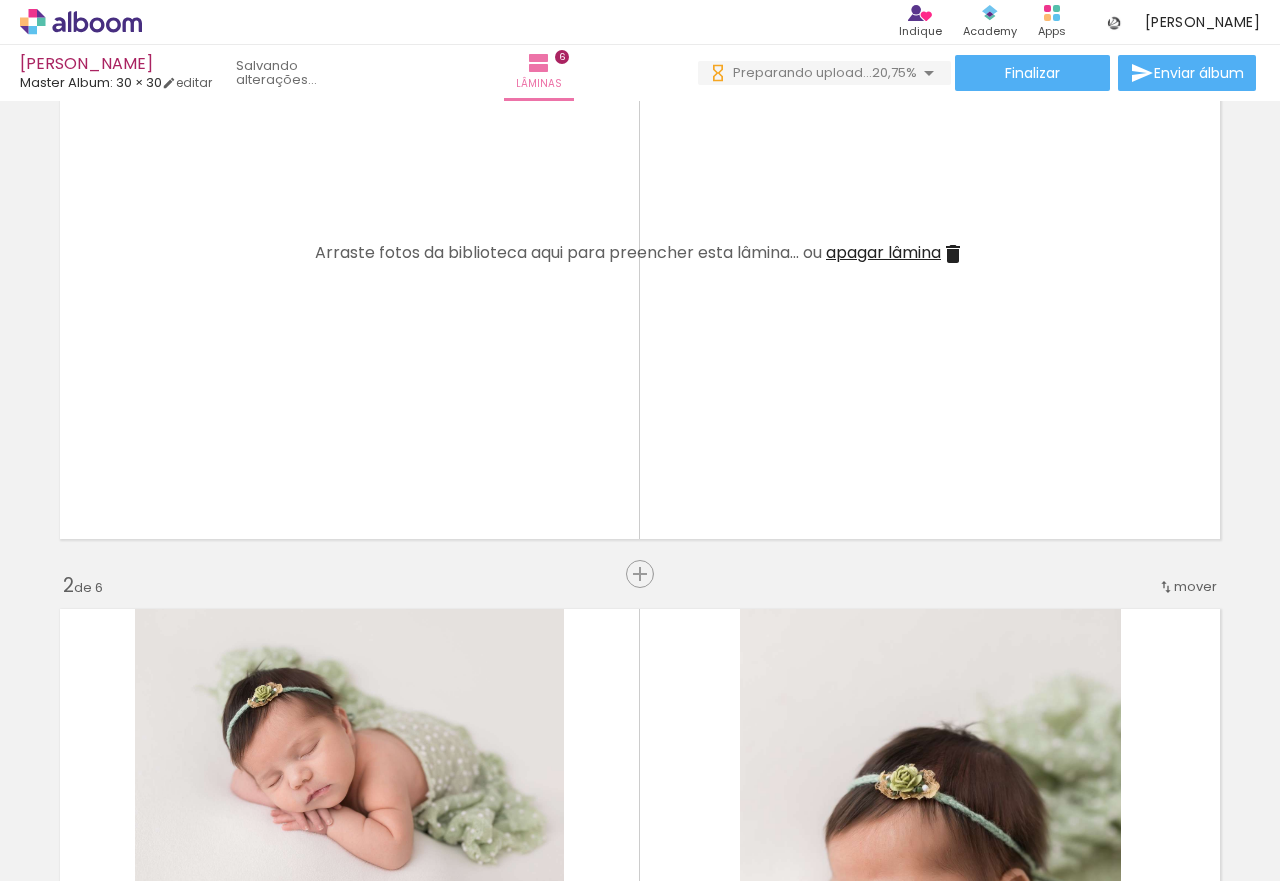 click on "apagar lâmina" at bounding box center [883, 252] 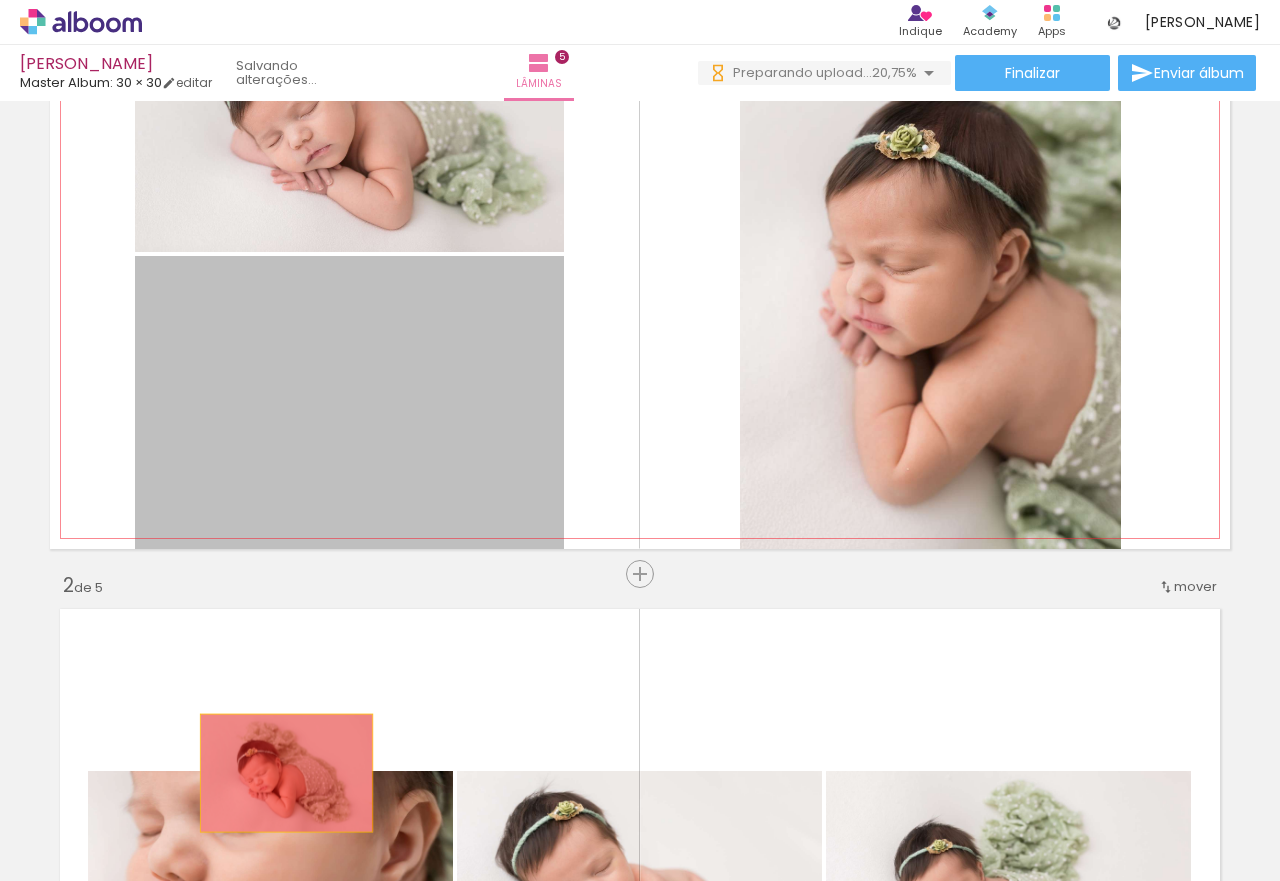drag, startPoint x: 428, startPoint y: 391, endPoint x: 319, endPoint y: 548, distance: 191.12823 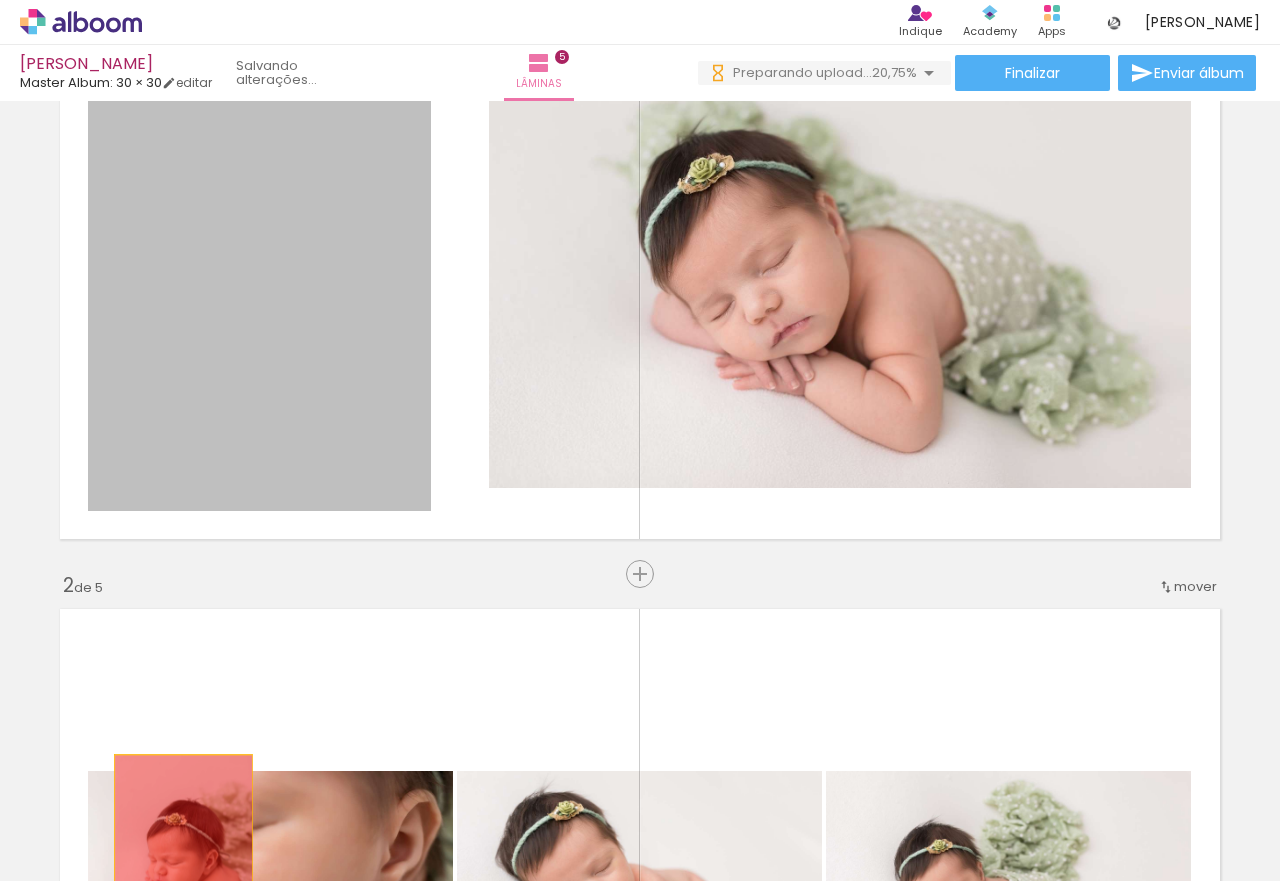 drag, startPoint x: 371, startPoint y: 272, endPoint x: 175, endPoint y: 858, distance: 617.90936 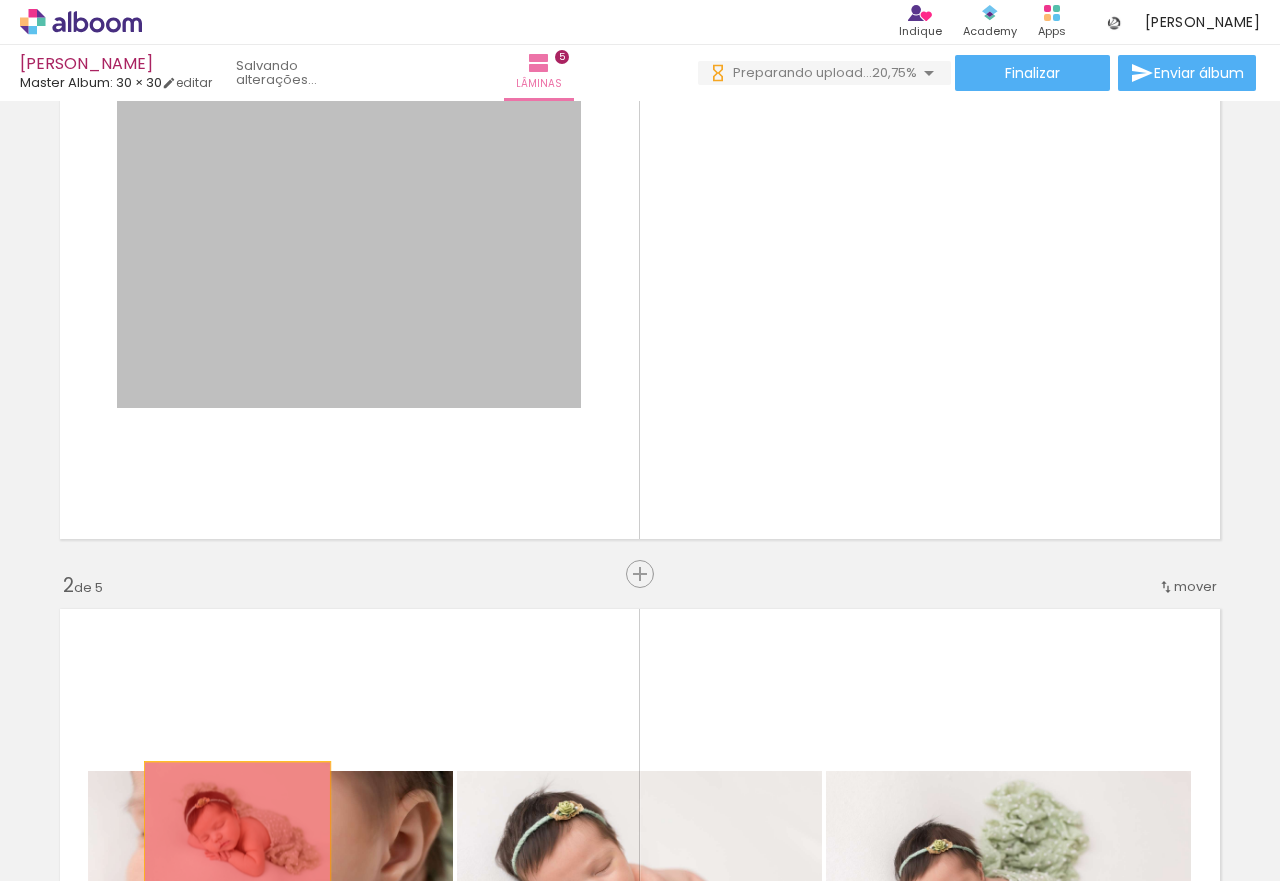 drag, startPoint x: 249, startPoint y: 734, endPoint x: 229, endPoint y: 835, distance: 102.96116 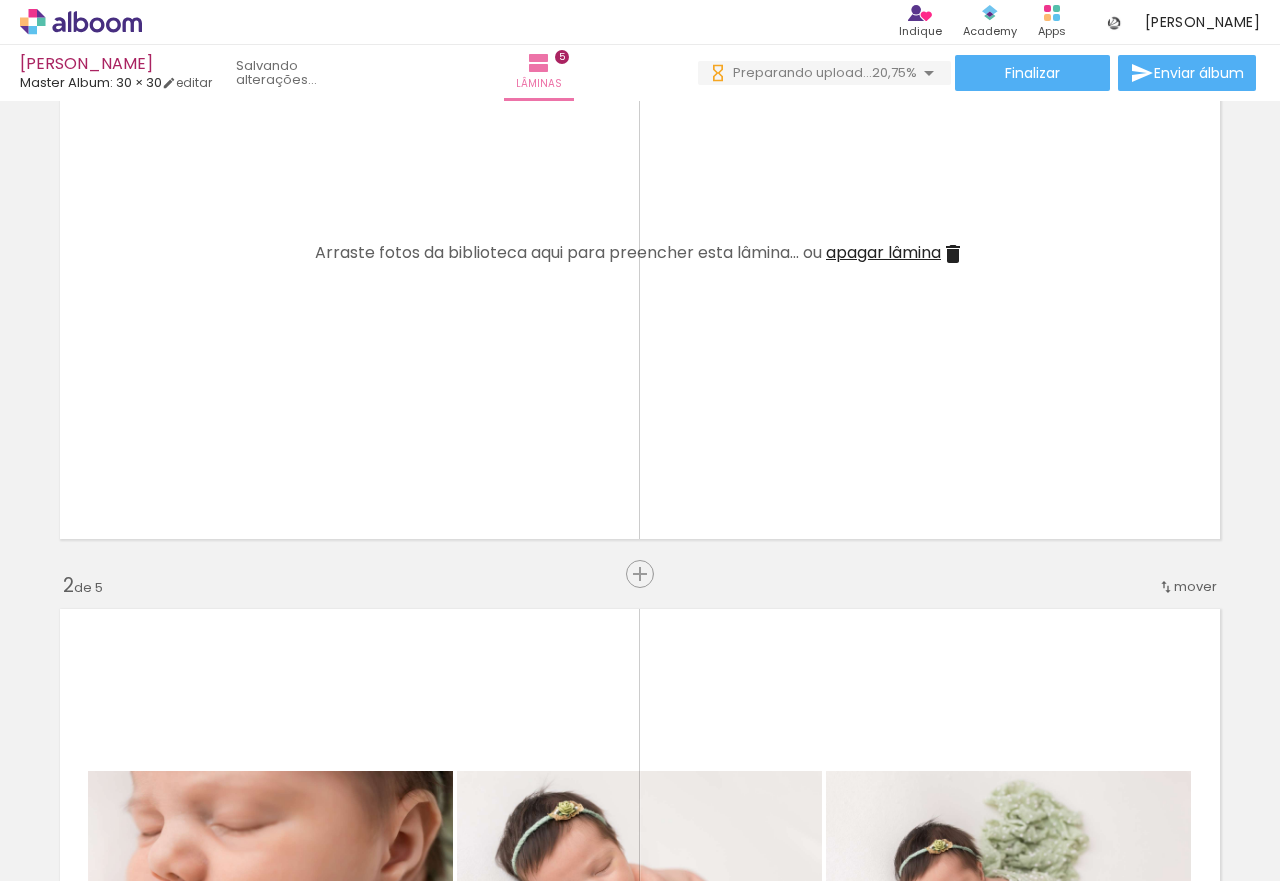 click on "apagar lâmina" at bounding box center [883, 252] 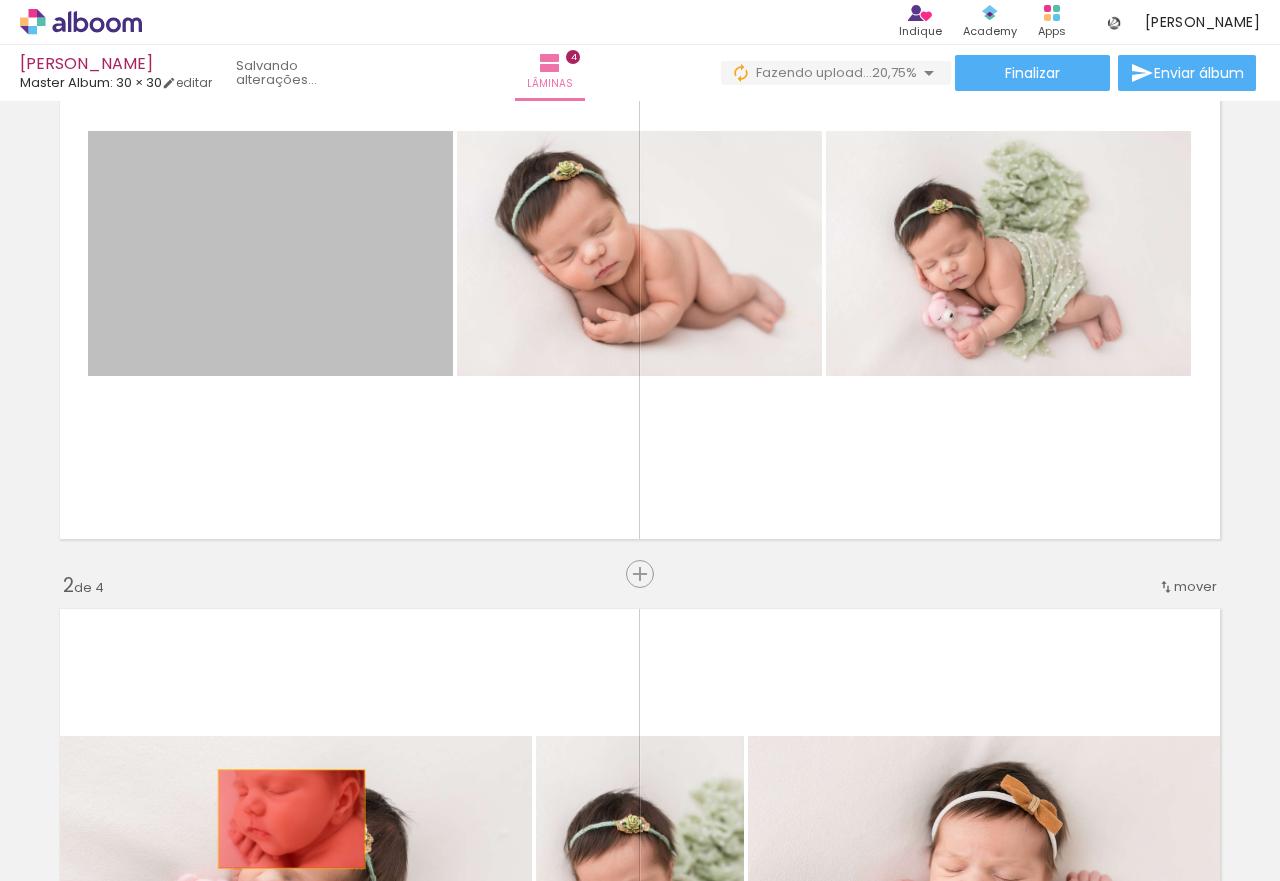 drag, startPoint x: 288, startPoint y: 380, endPoint x: 290, endPoint y: 781, distance: 401.00497 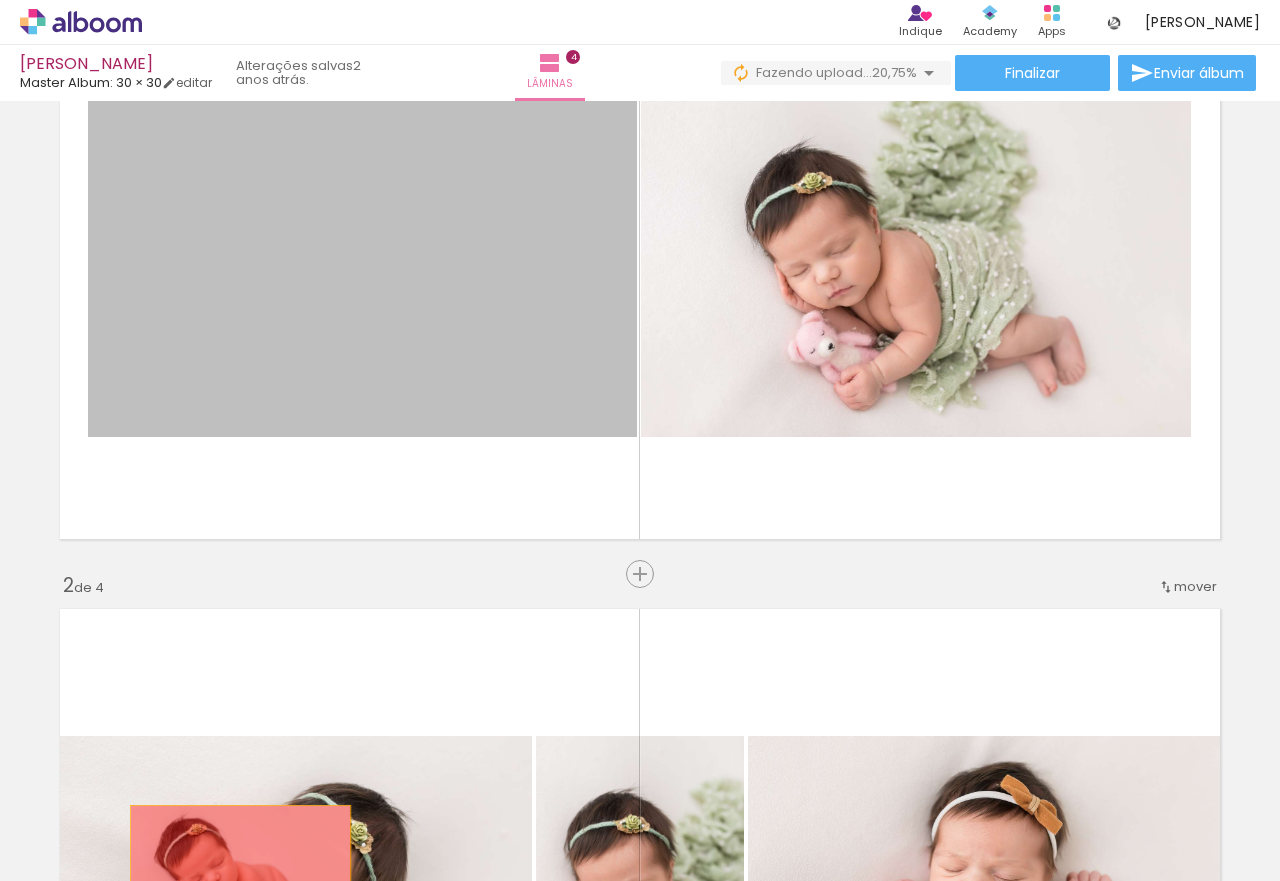 drag, startPoint x: 327, startPoint y: 315, endPoint x: 377, endPoint y: 604, distance: 293.29337 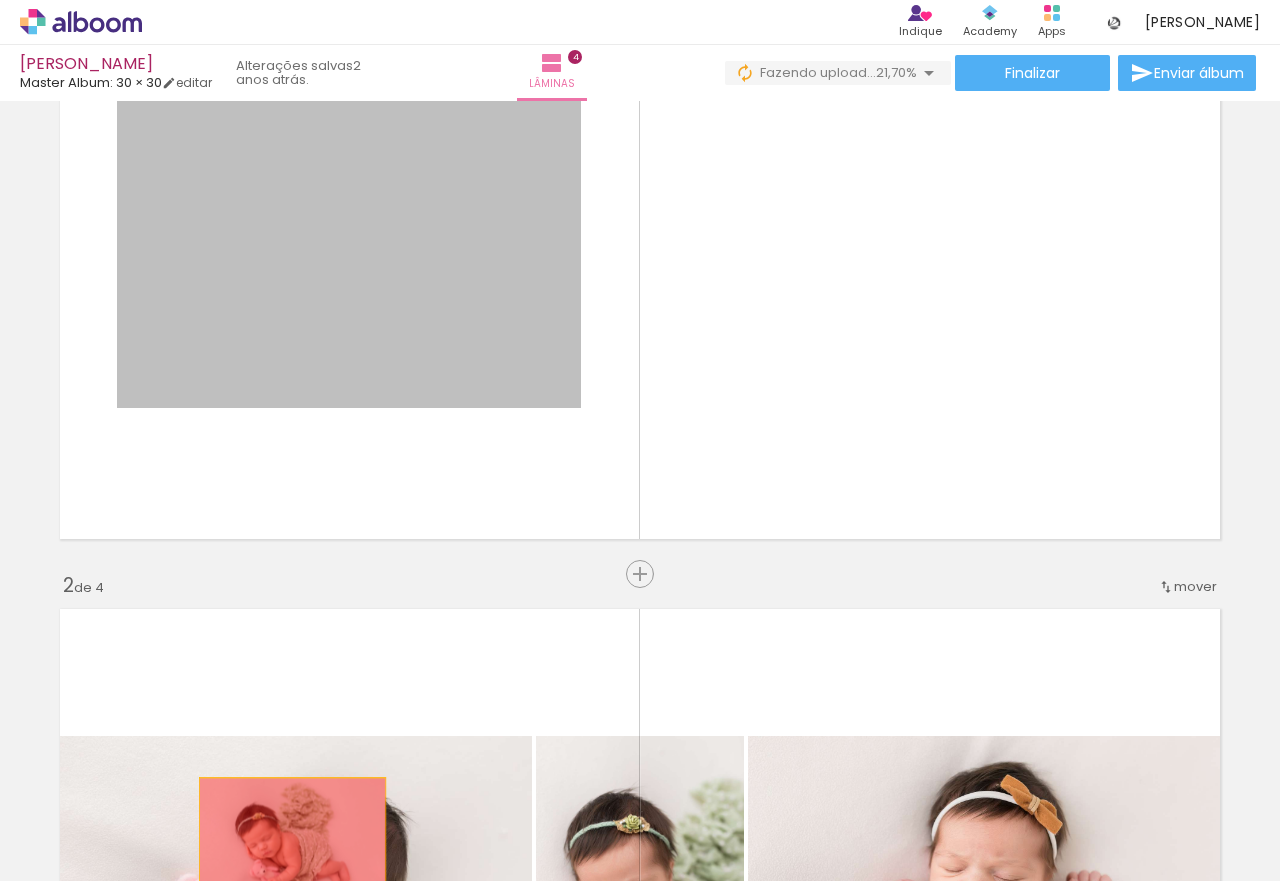 drag, startPoint x: 396, startPoint y: 341, endPoint x: 284, endPoint y: 840, distance: 511.4147 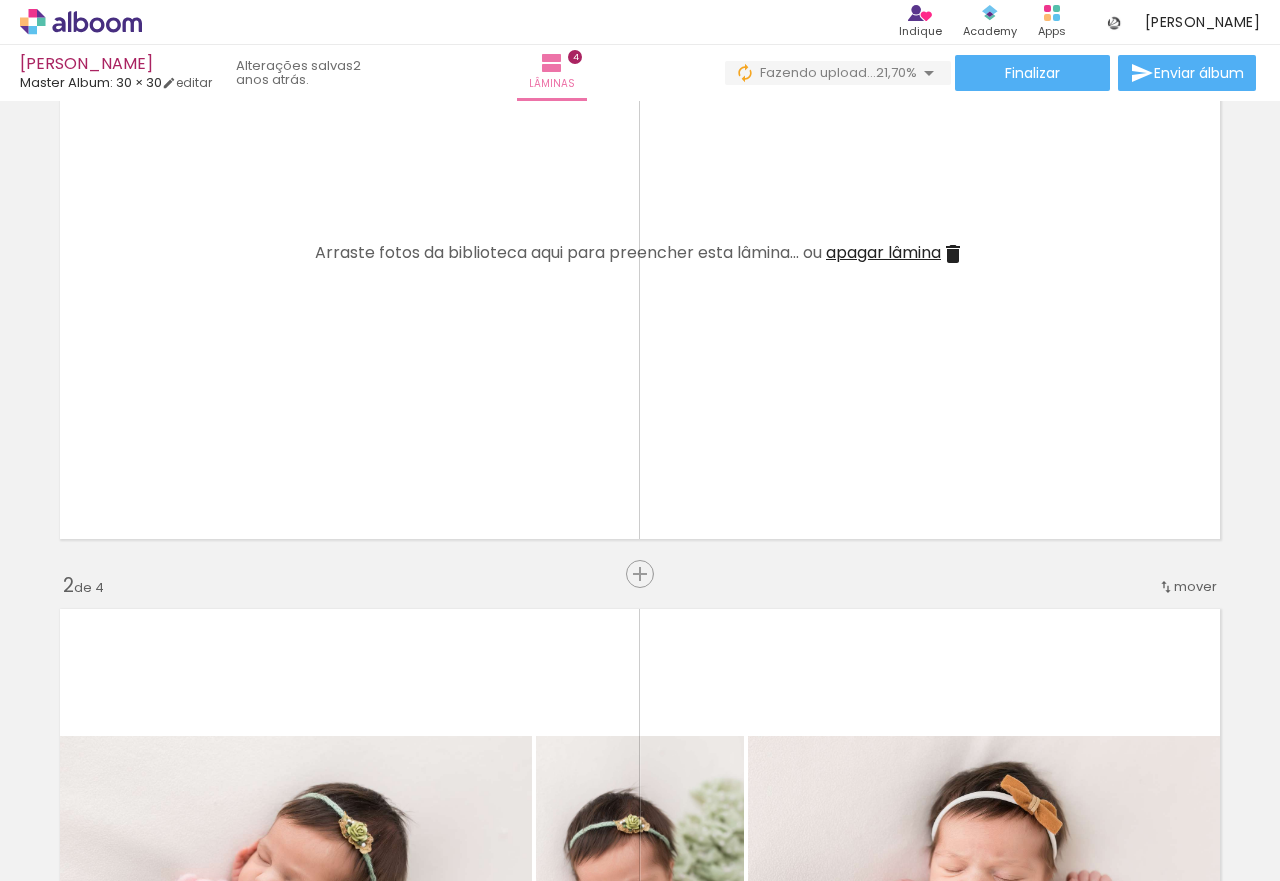 click on "apagar lâmina" at bounding box center [883, 252] 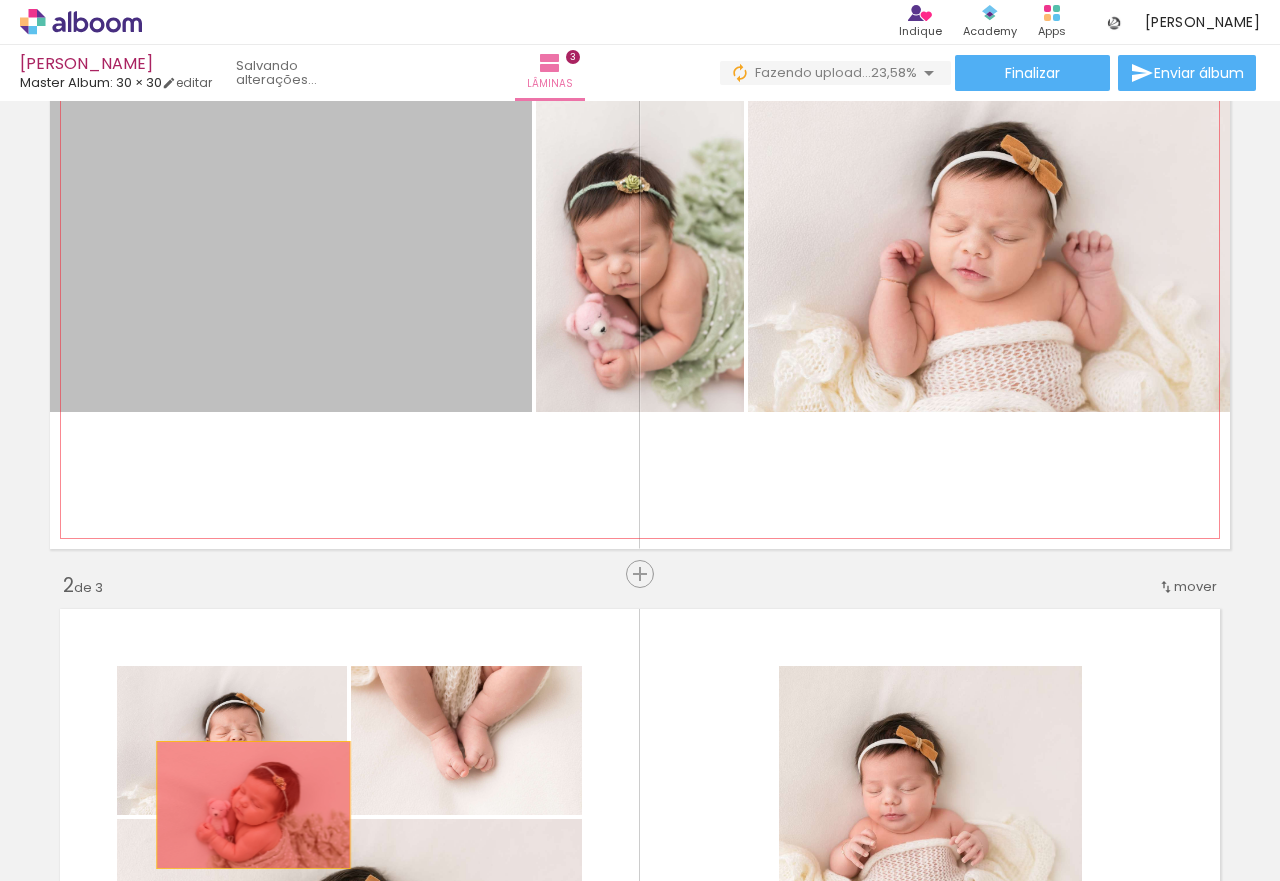 drag, startPoint x: 355, startPoint y: 299, endPoint x: 369, endPoint y: 425, distance: 126.77539 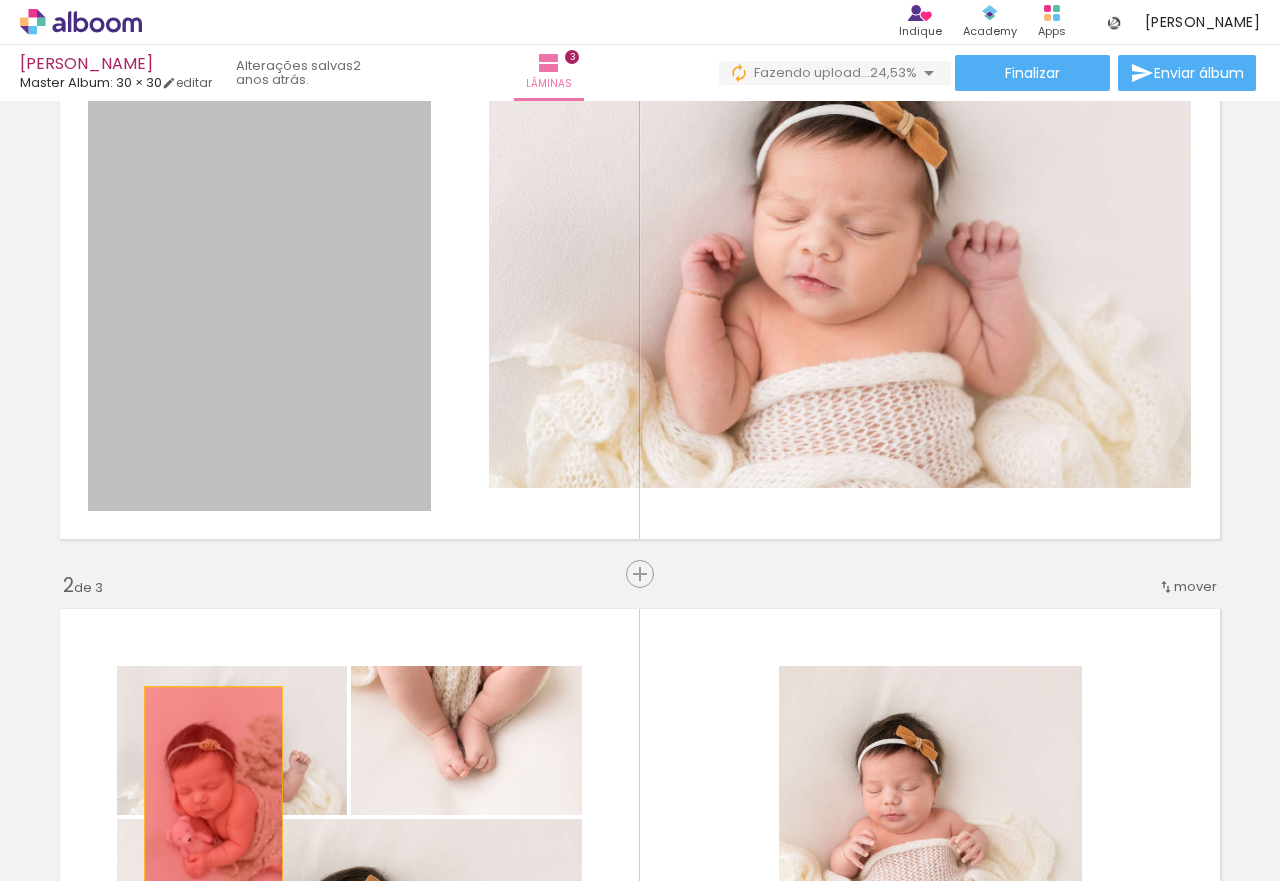 drag, startPoint x: 328, startPoint y: 205, endPoint x: 296, endPoint y: 533, distance: 329.55728 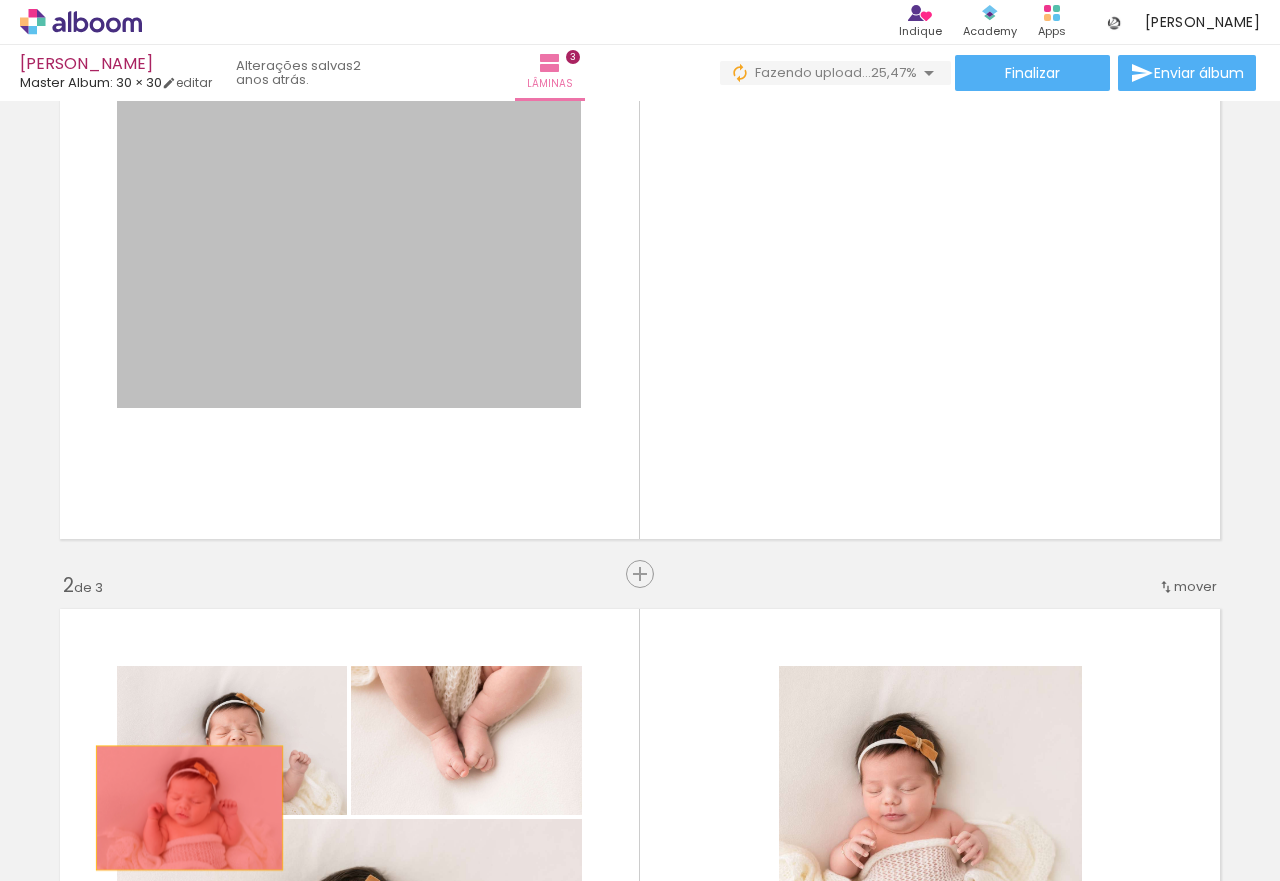 drag, startPoint x: 305, startPoint y: 271, endPoint x: 326, endPoint y: 662, distance: 391.56354 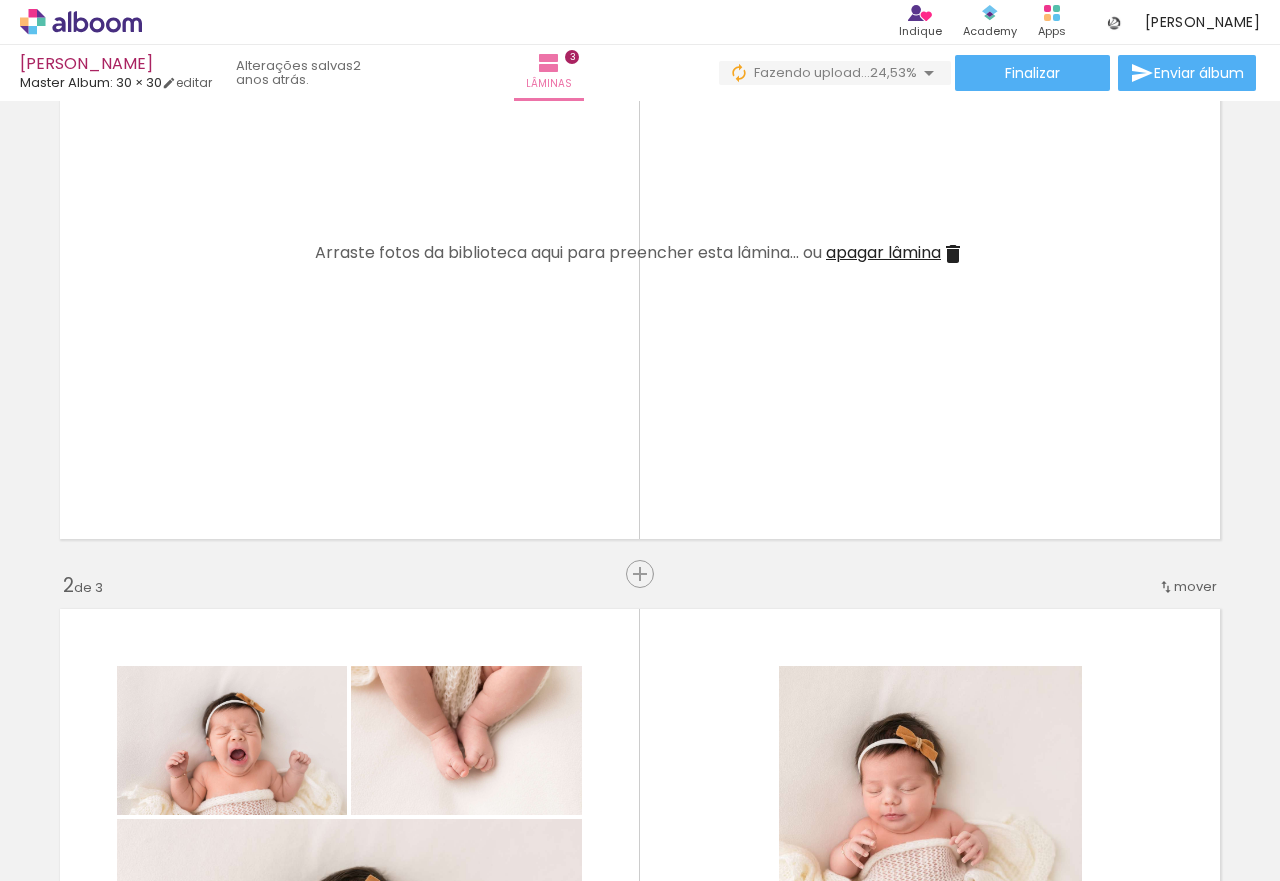 click at bounding box center (640, 254) 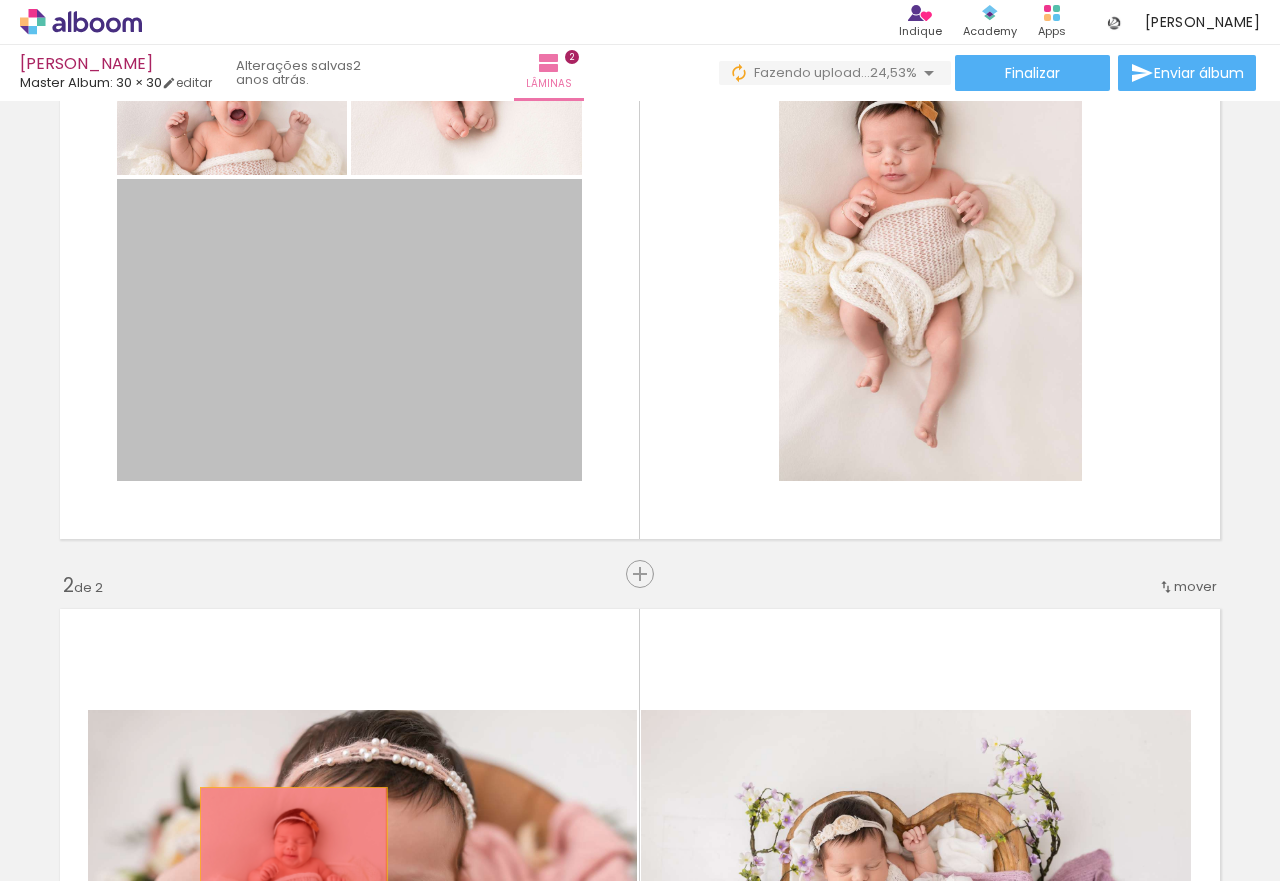 drag, startPoint x: 432, startPoint y: 347, endPoint x: 310, endPoint y: 702, distance: 375.37848 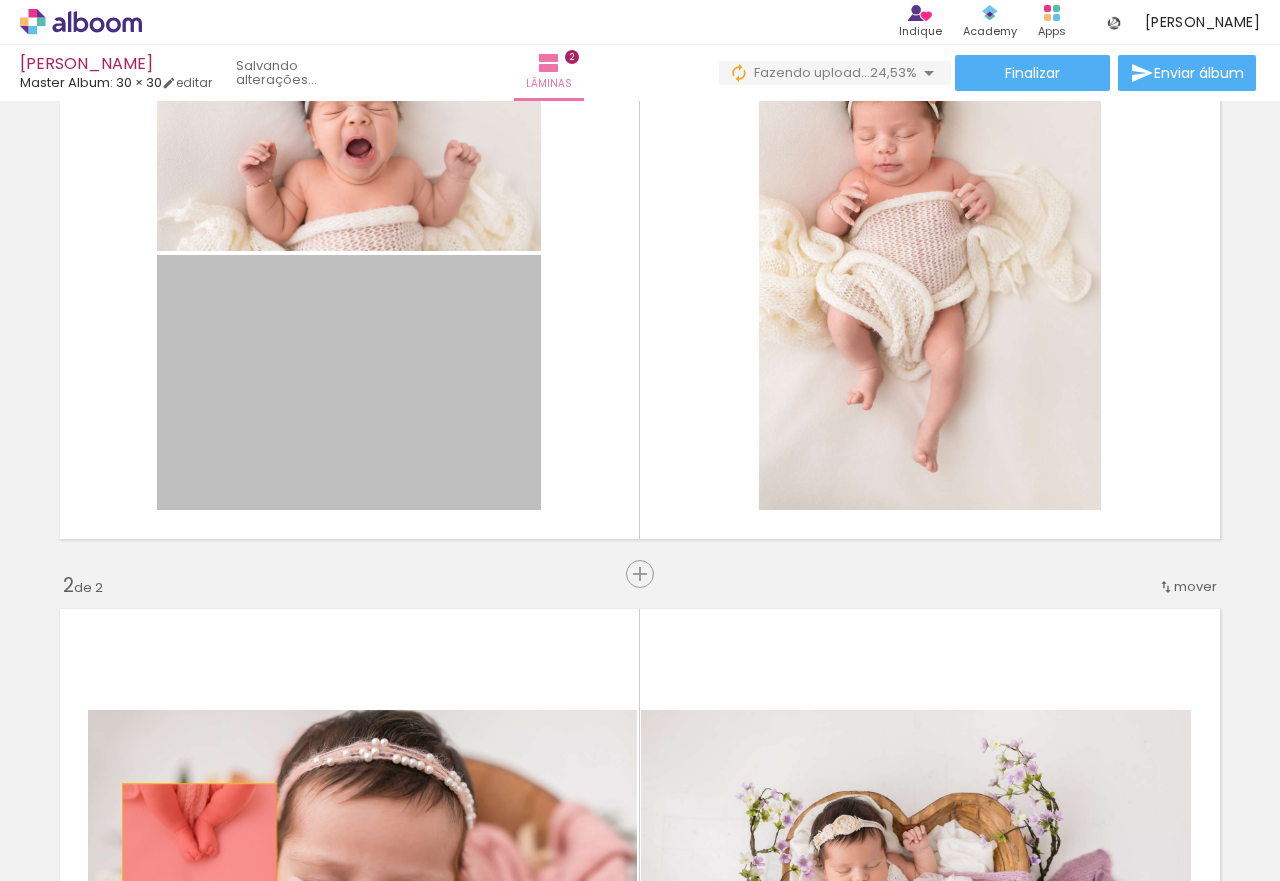 drag, startPoint x: 345, startPoint y: 291, endPoint x: 263, endPoint y: 397, distance: 134.01492 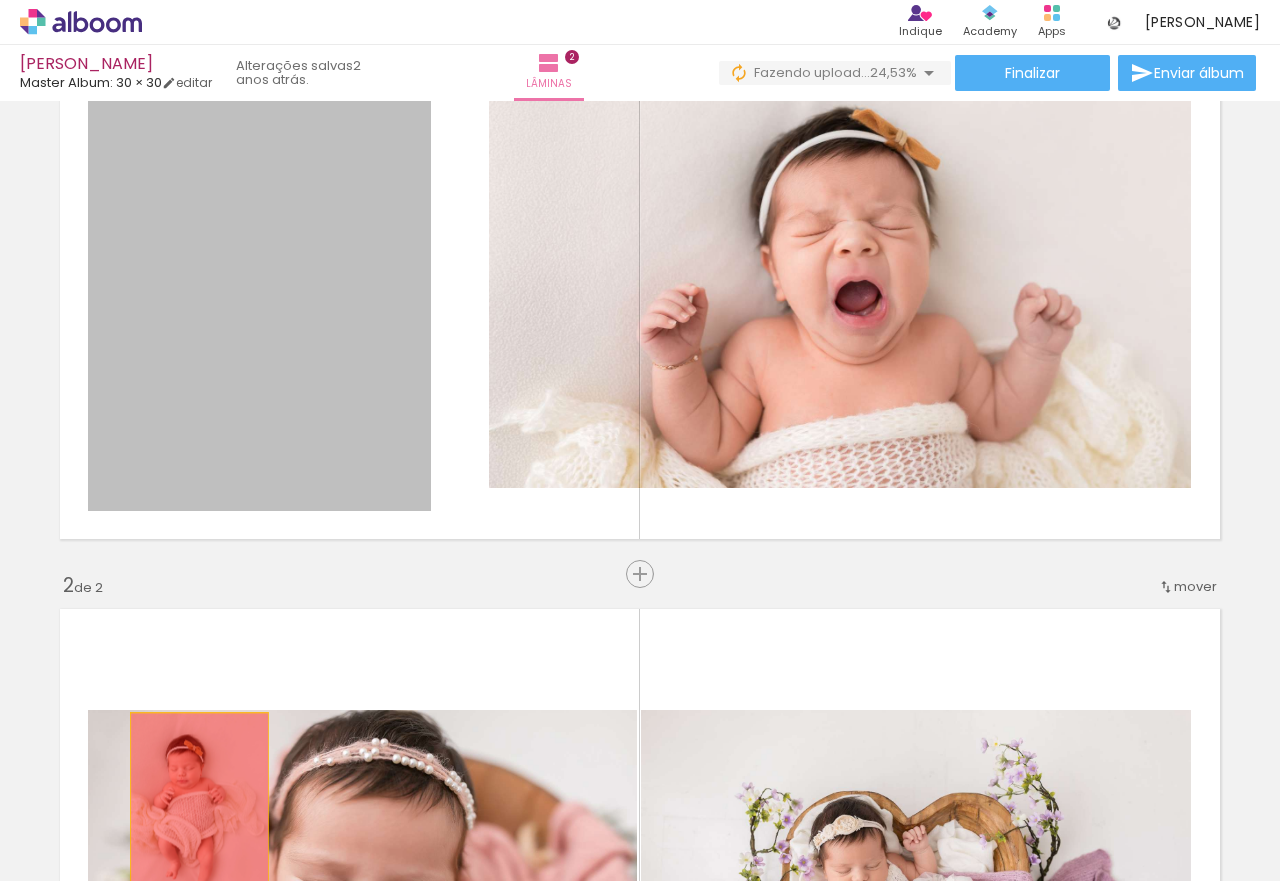 drag, startPoint x: 327, startPoint y: 240, endPoint x: 286, endPoint y: 679, distance: 440.91043 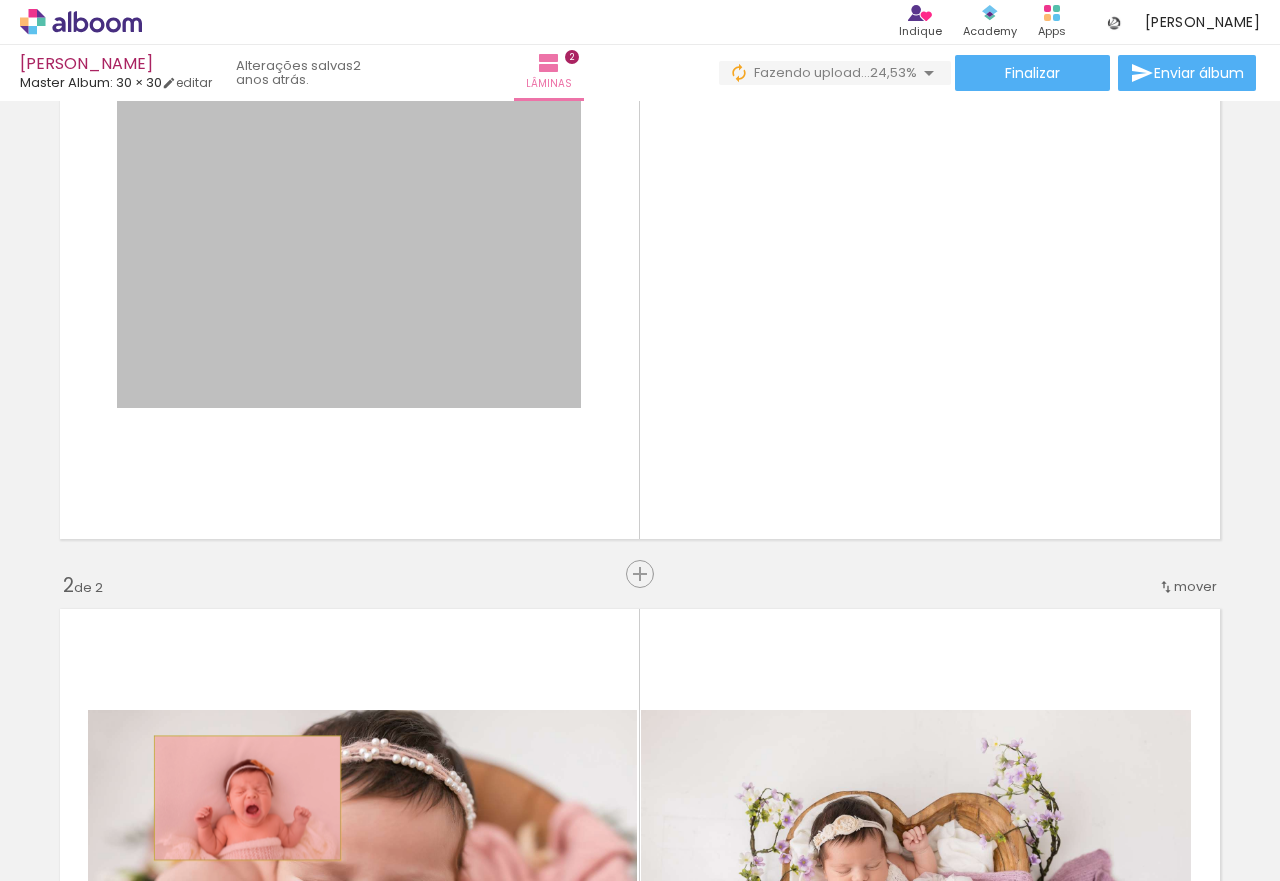 drag, startPoint x: 321, startPoint y: 305, endPoint x: 247, endPoint y: 825, distance: 525.239 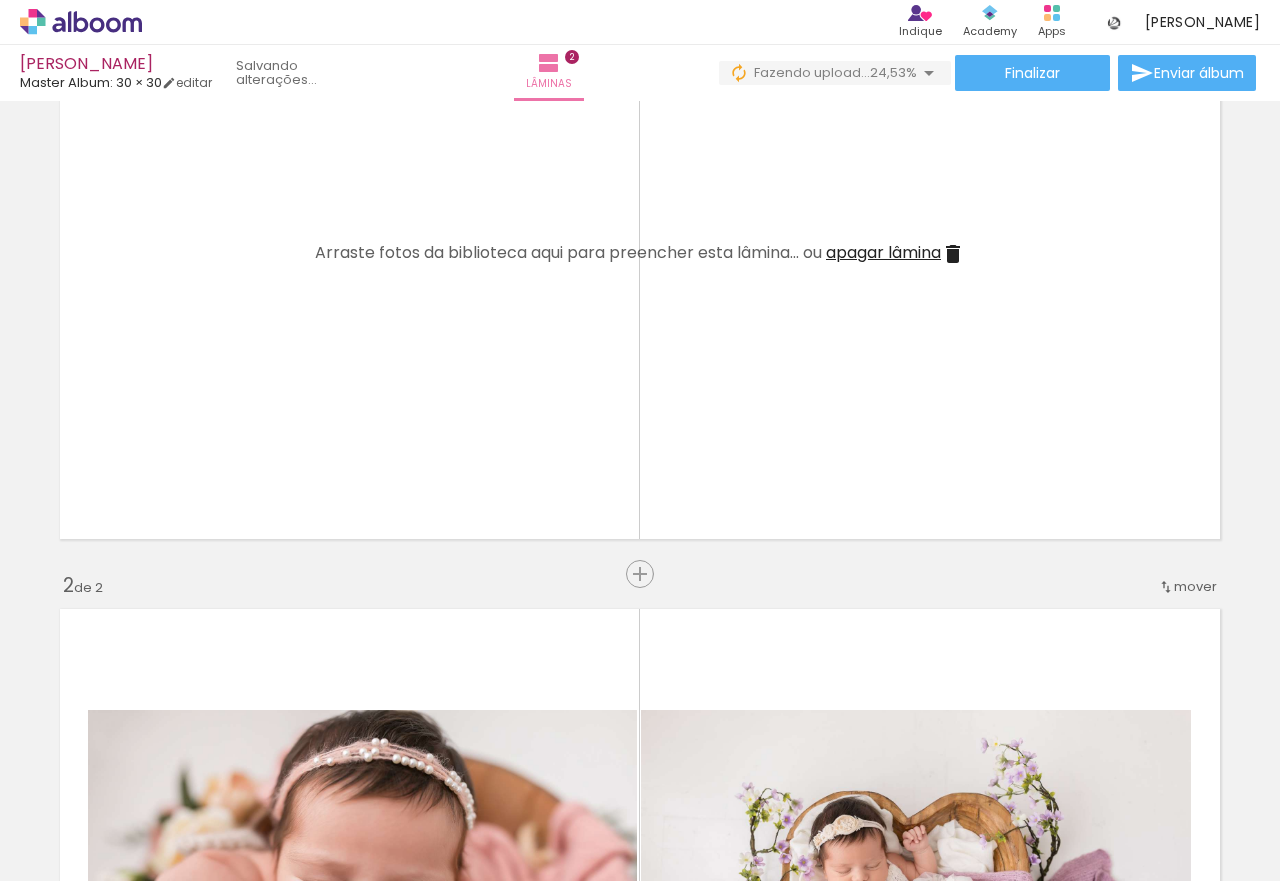 click on "apagar lâmina" at bounding box center (883, 252) 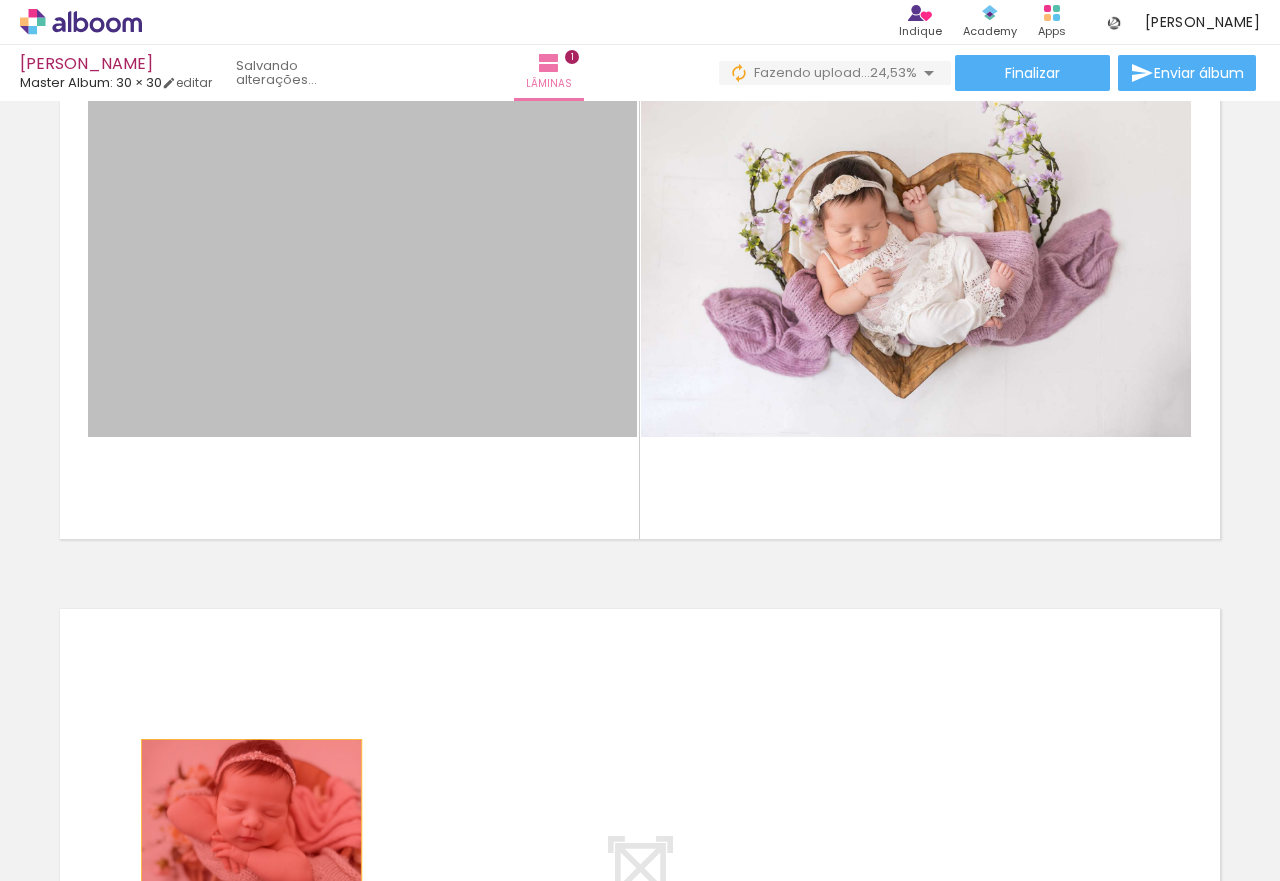 drag, startPoint x: 456, startPoint y: 261, endPoint x: 363, endPoint y: 661, distance: 410.66898 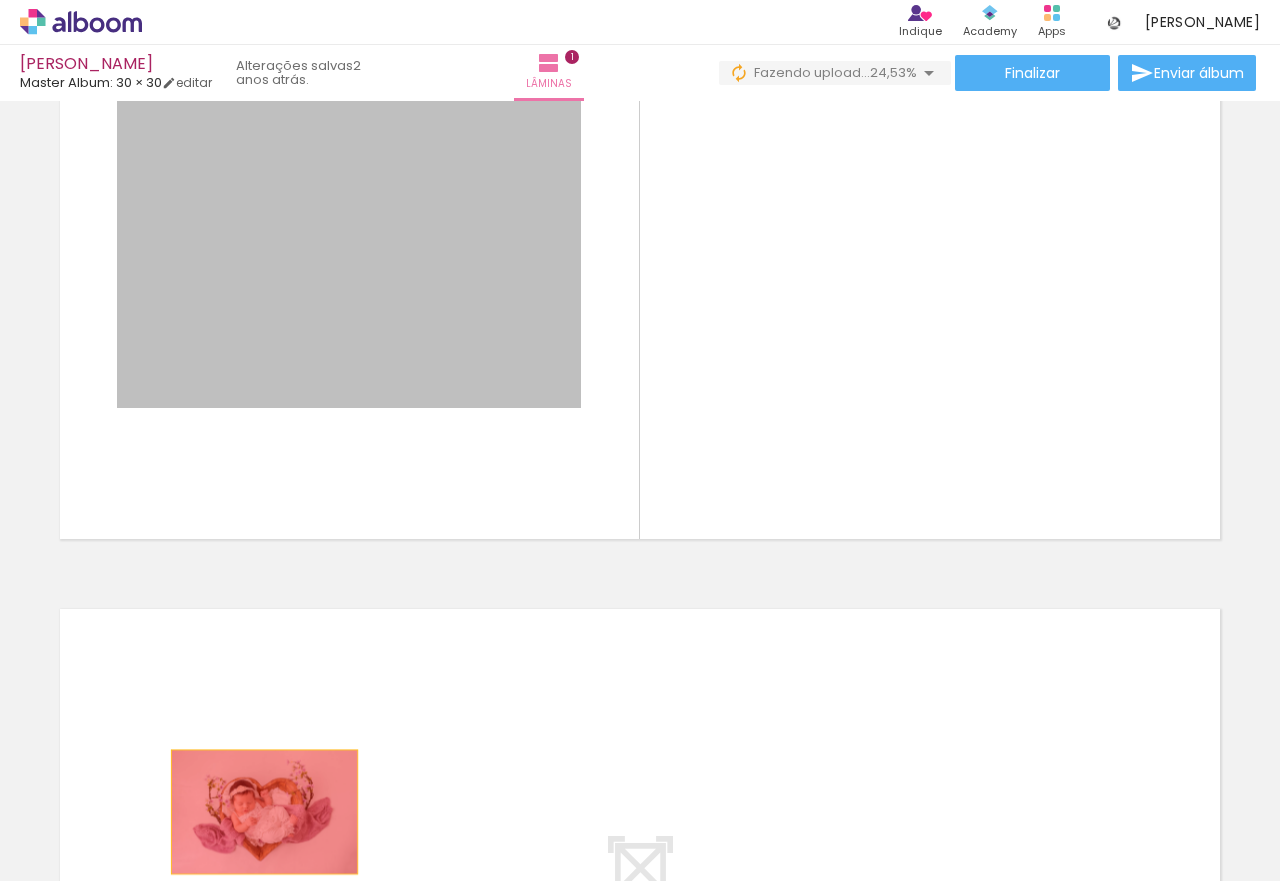 drag, startPoint x: 415, startPoint y: 300, endPoint x: 256, endPoint y: 812, distance: 536.1203 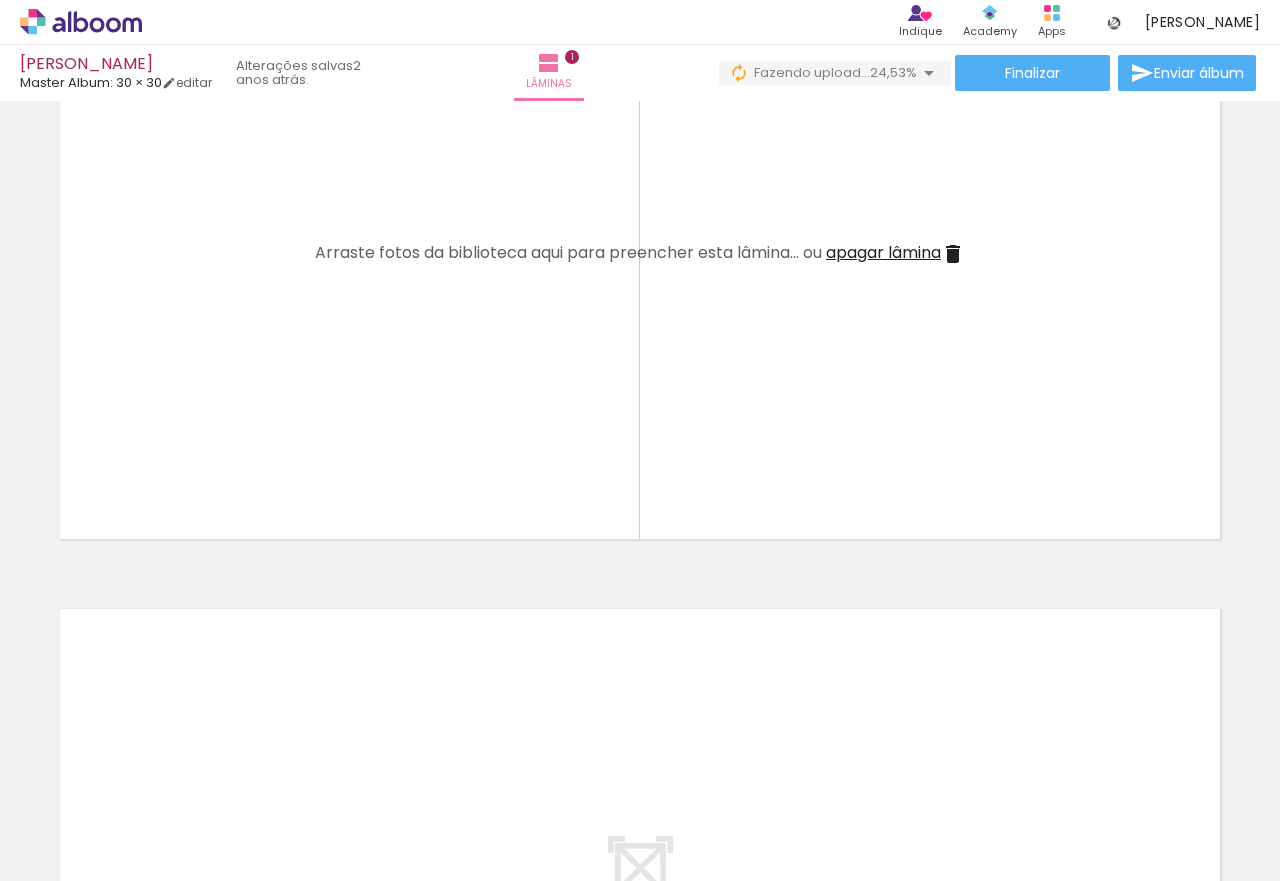 click on "apagar lâmina" at bounding box center (883, 252) 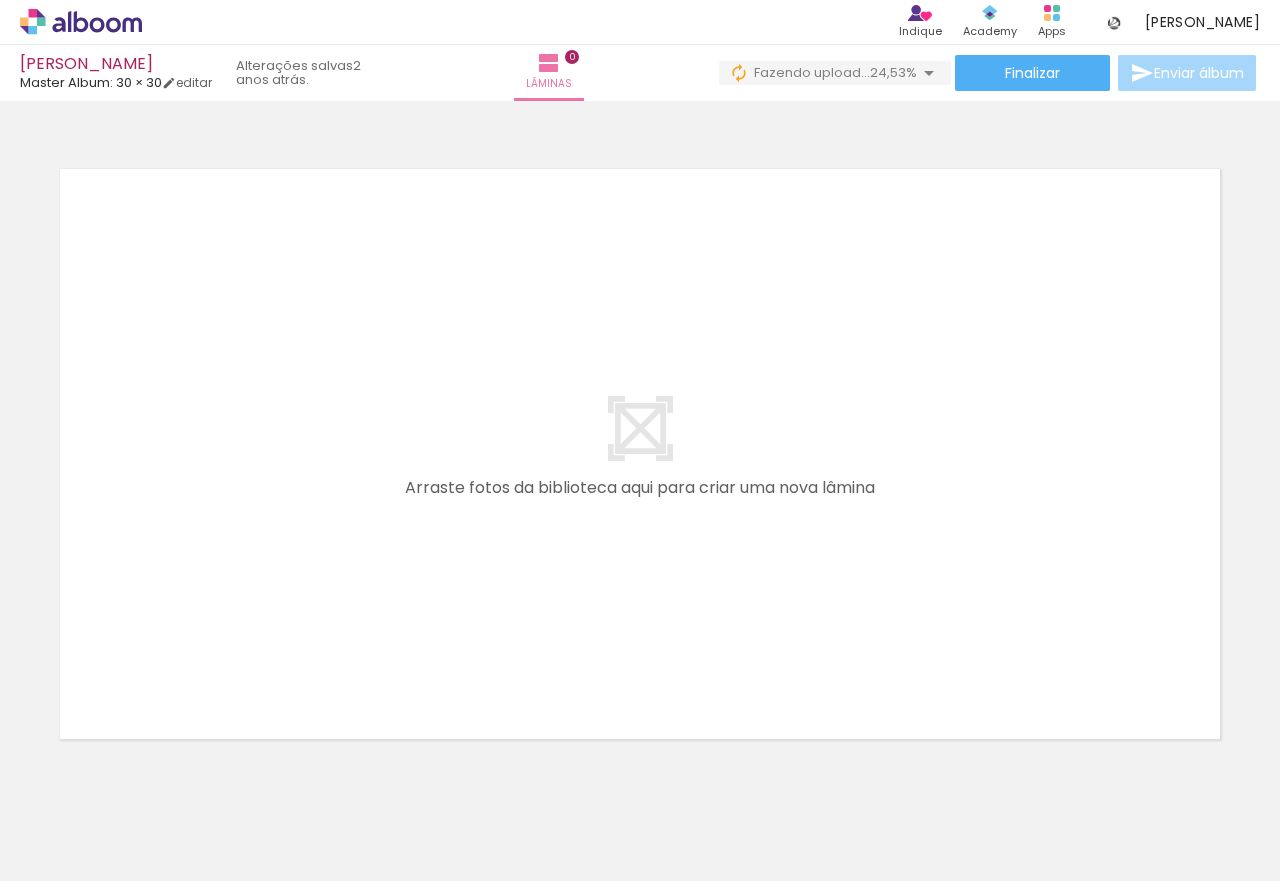 scroll, scrollTop: 63, scrollLeft: 0, axis: vertical 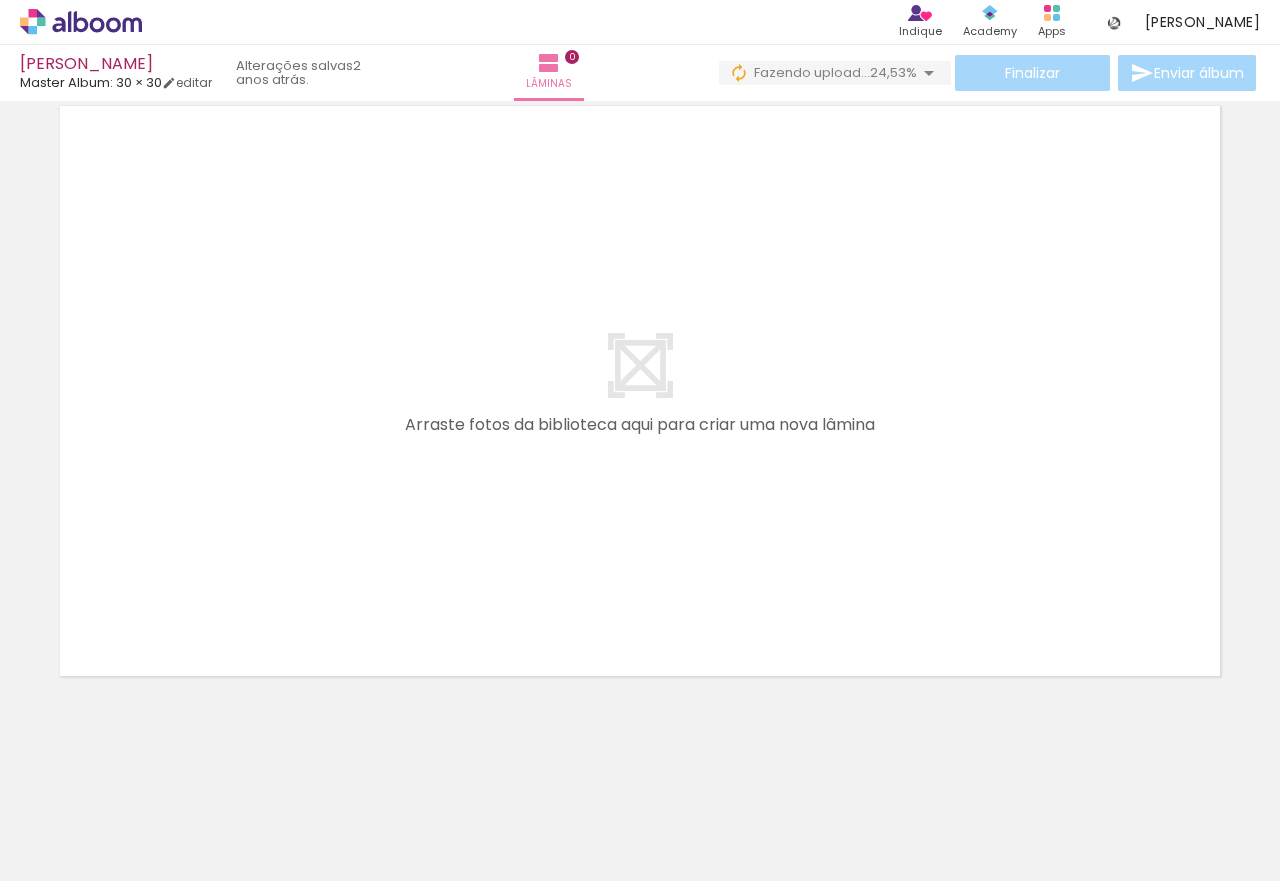 click at bounding box center [156, 773] 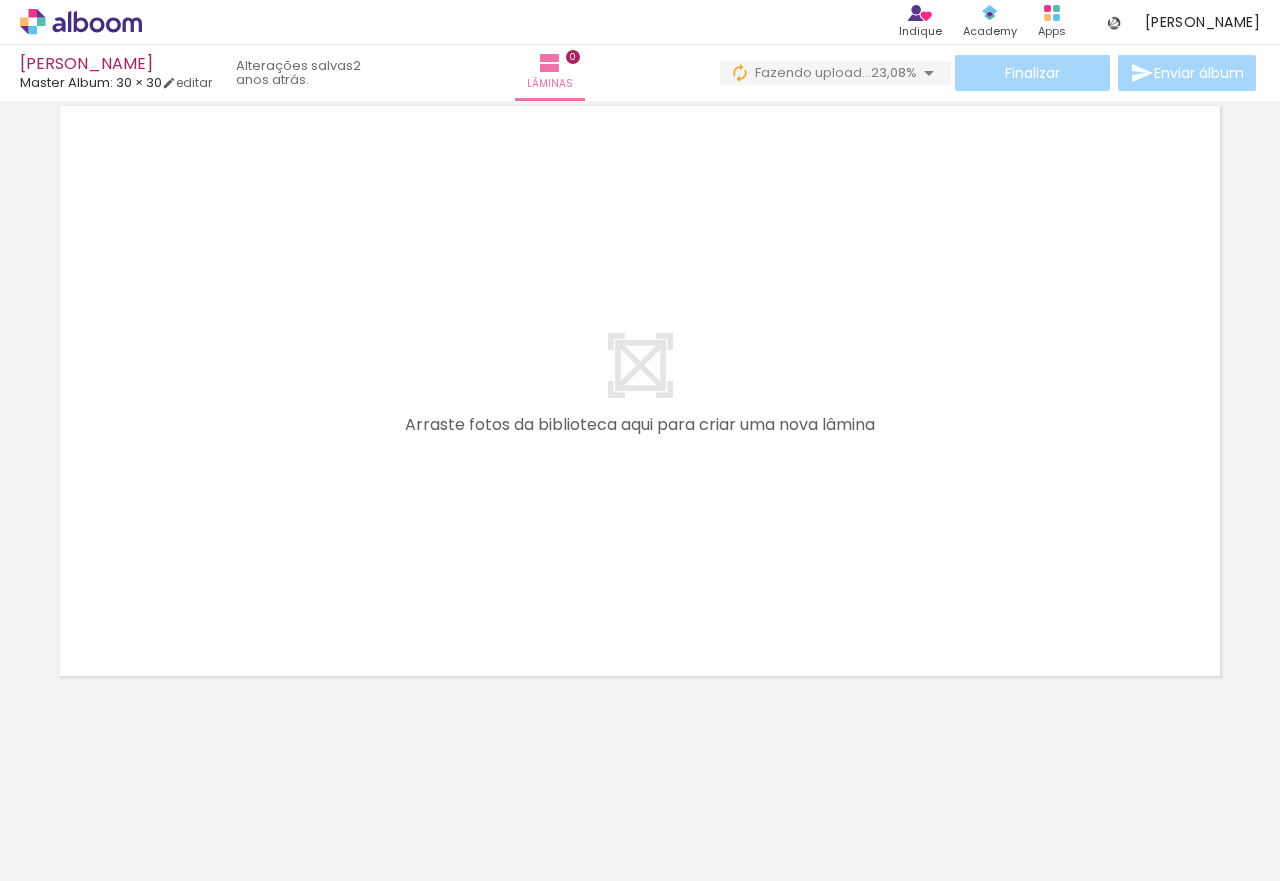 click at bounding box center (156, 773) 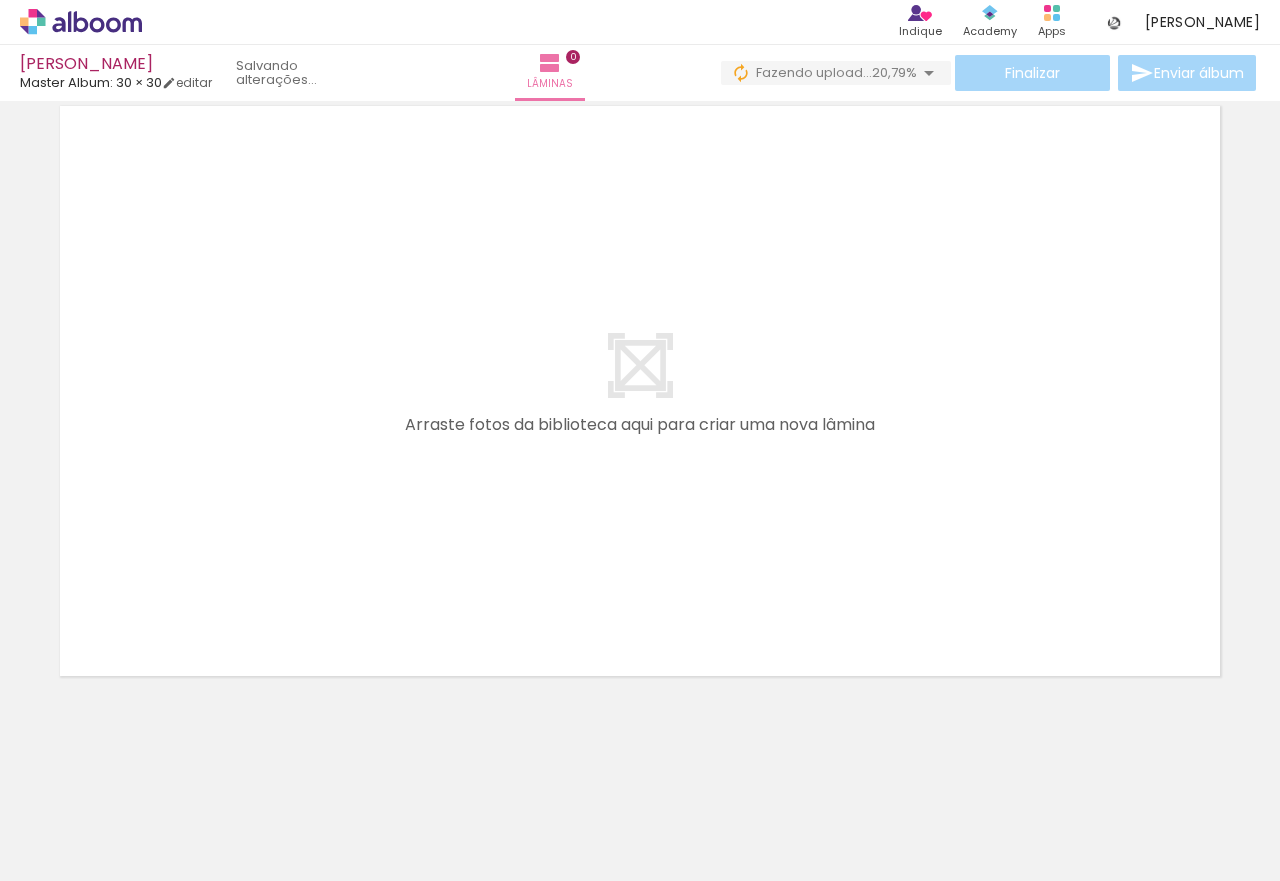 click at bounding box center (156, 773) 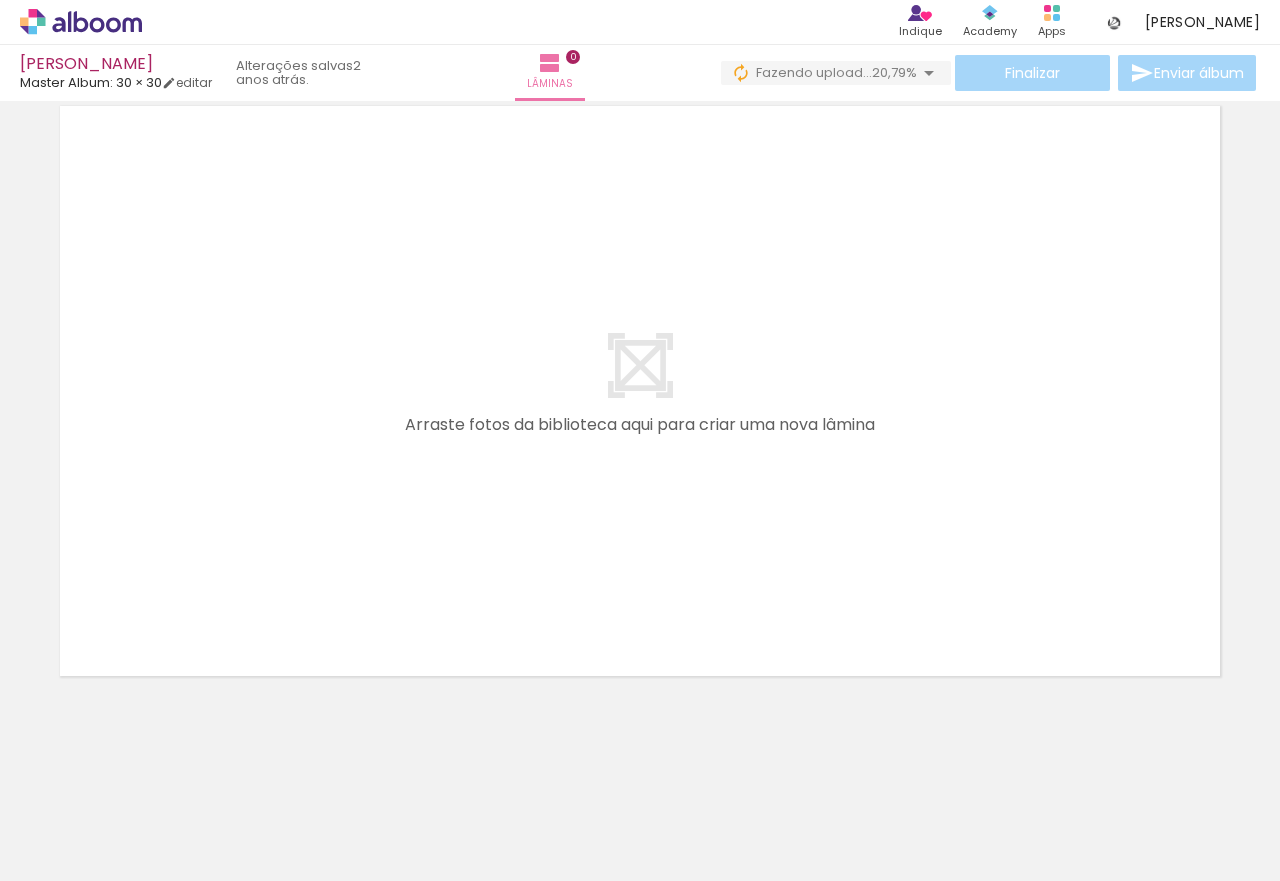 click at bounding box center (156, 773) 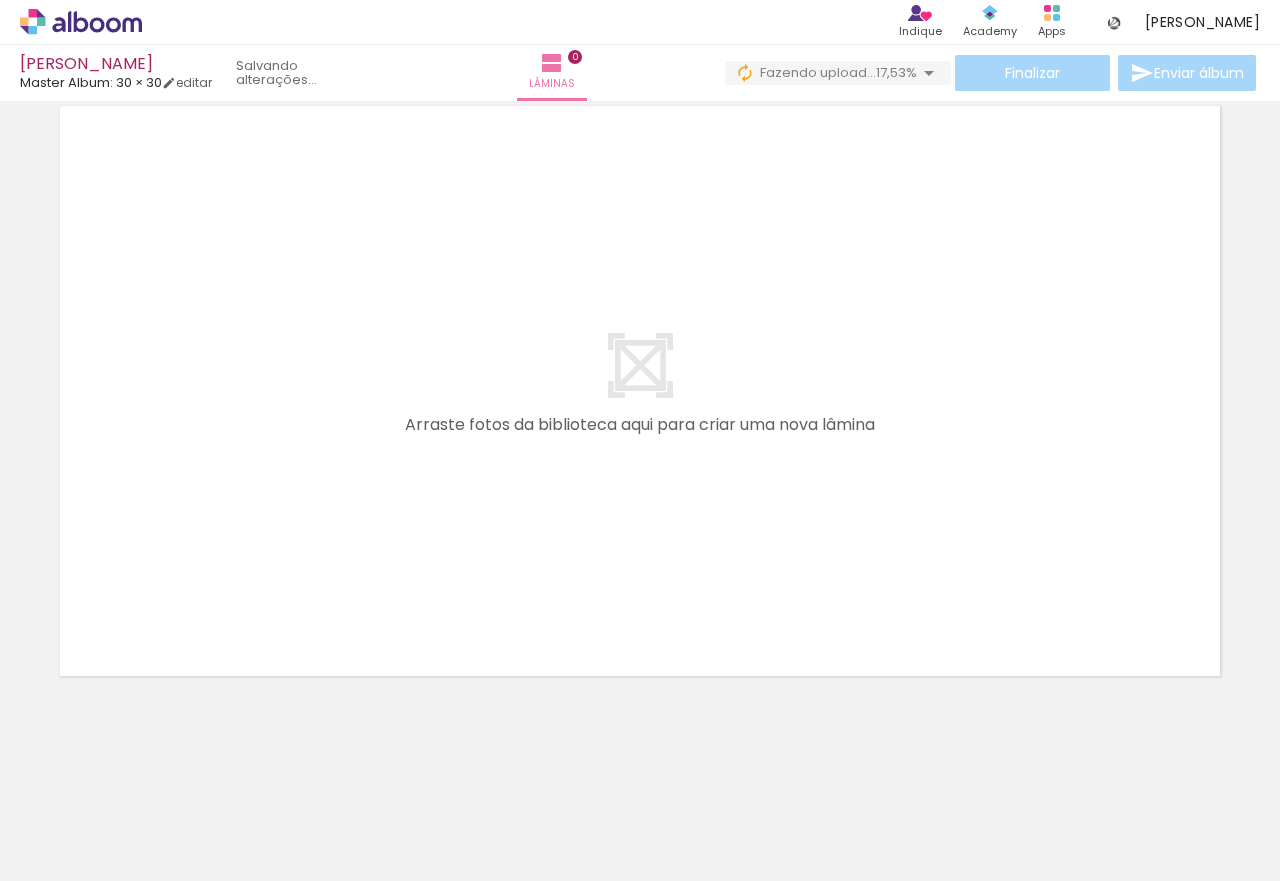 click at bounding box center [156, 773] 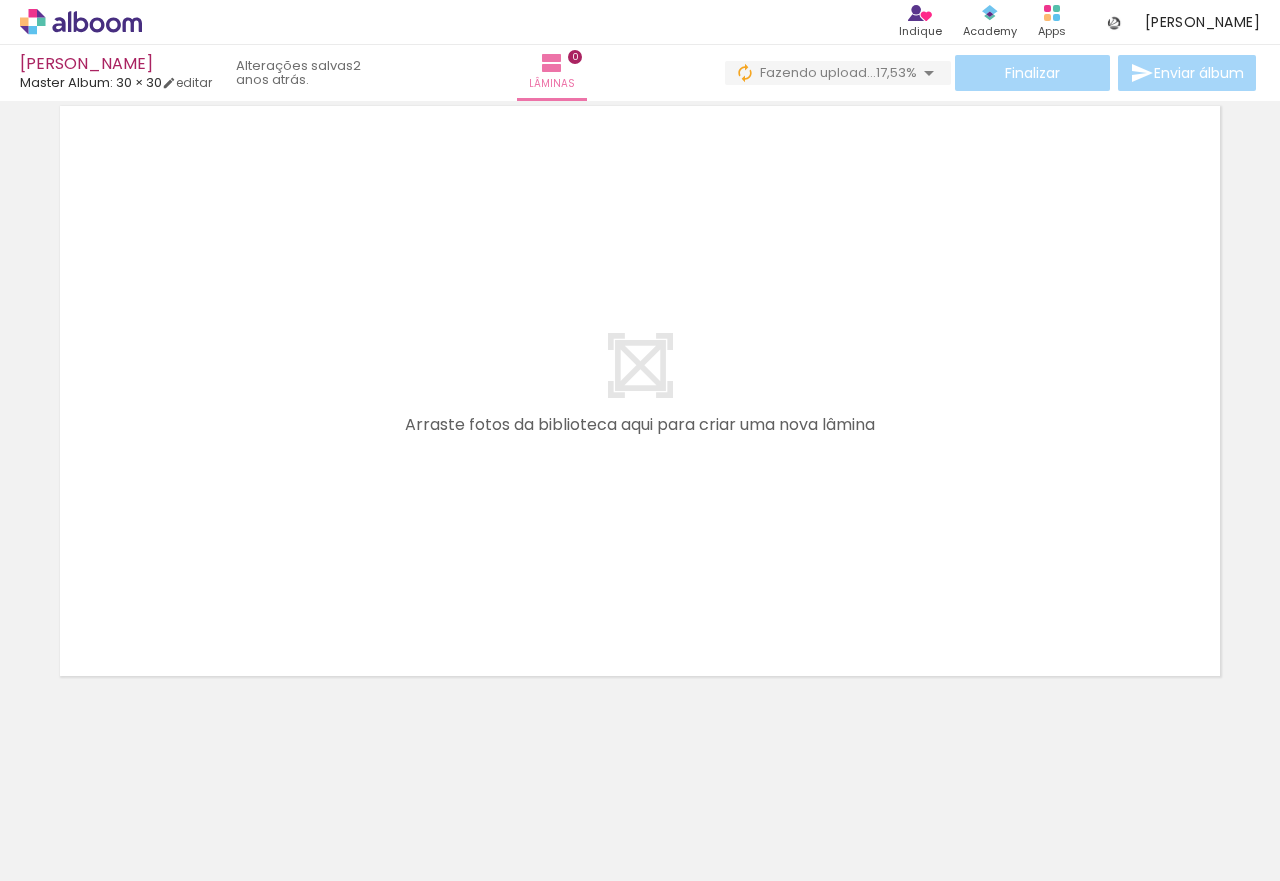 click at bounding box center [156, 773] 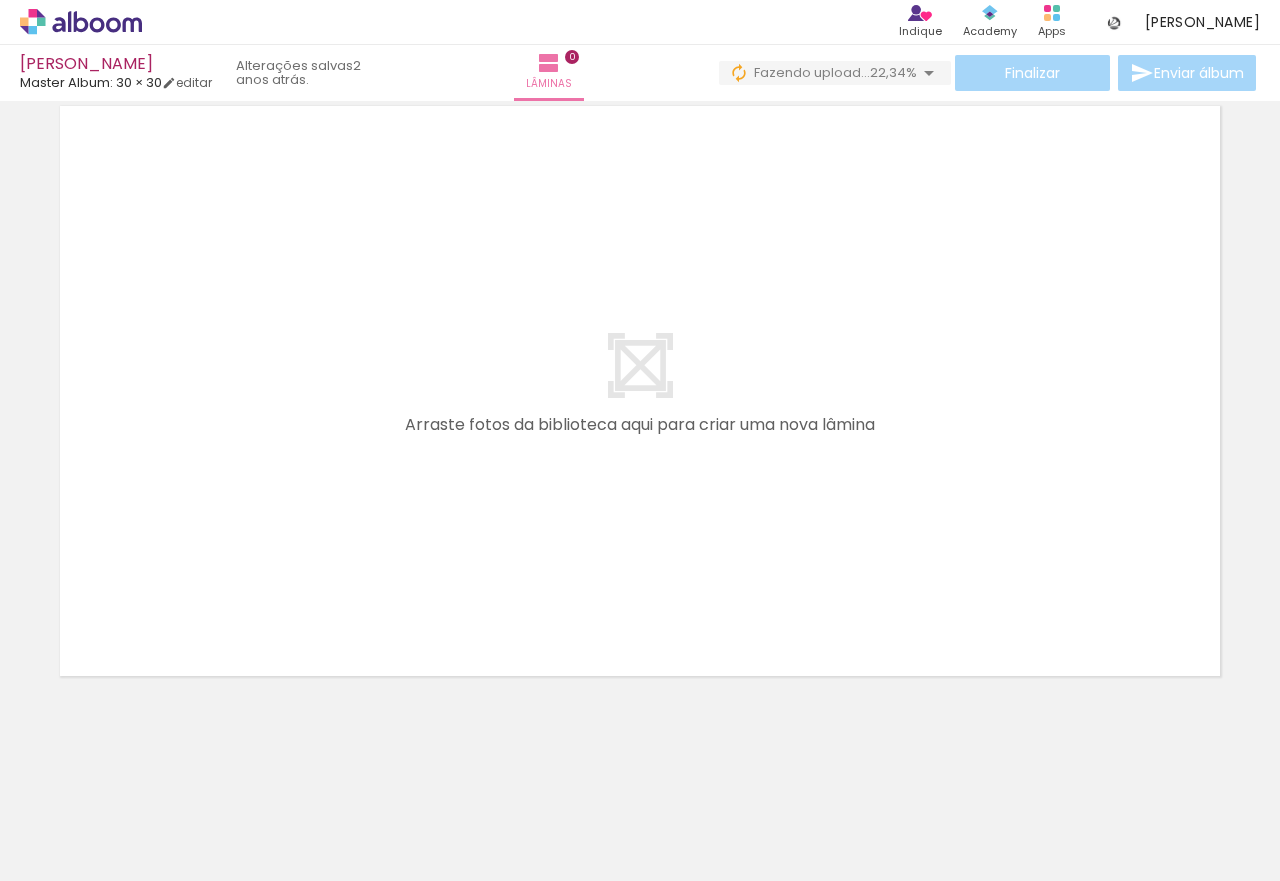 click at bounding box center (156, 773) 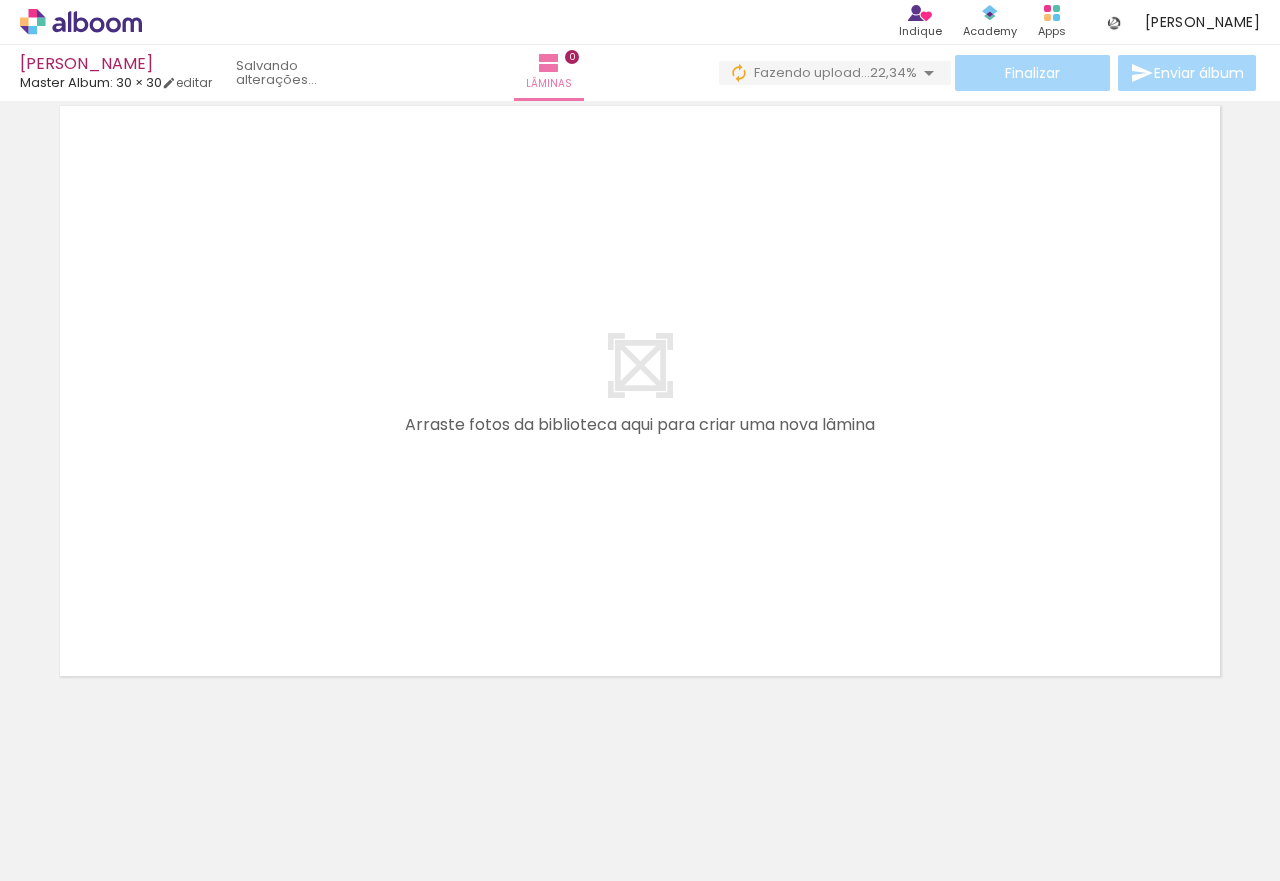 click at bounding box center [156, 773] 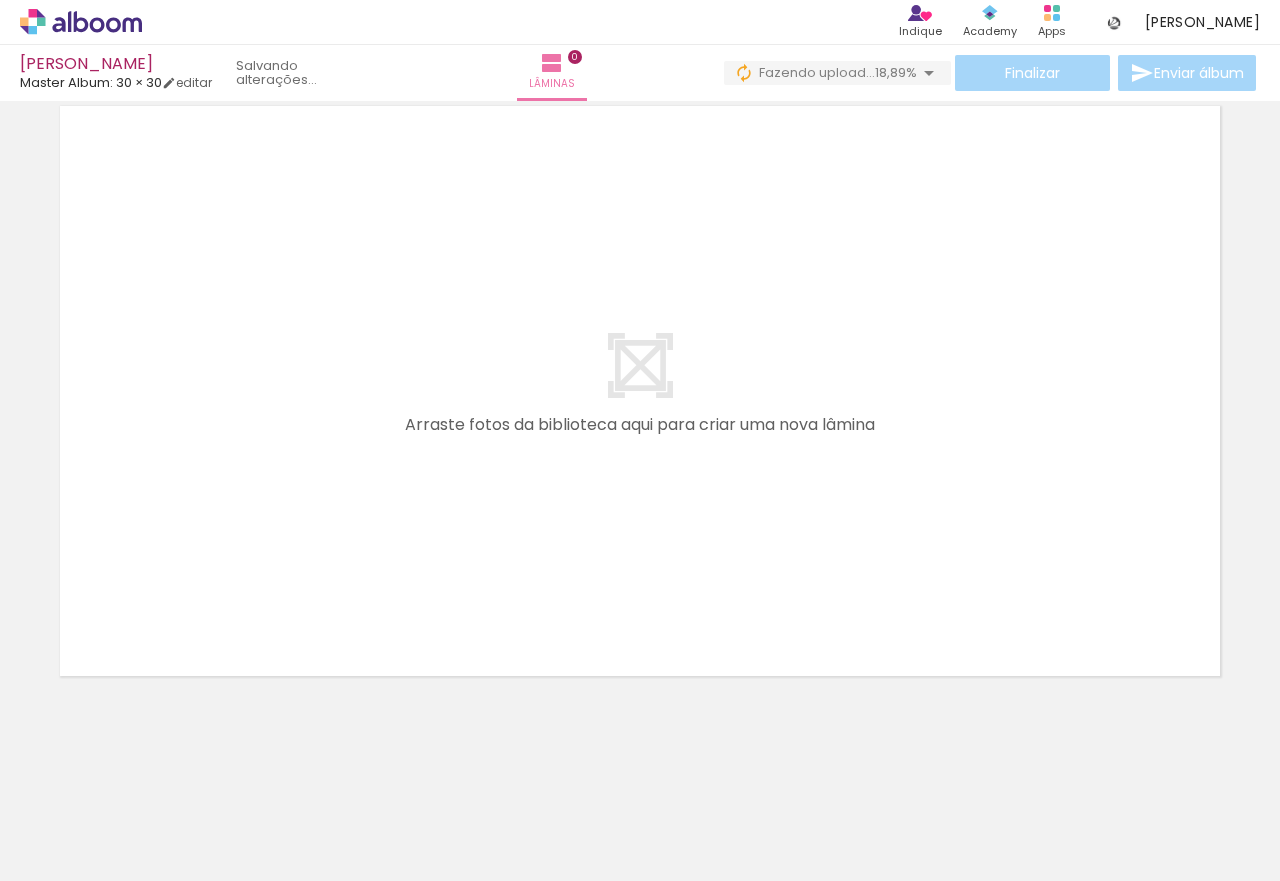 click at bounding box center [156, 773] 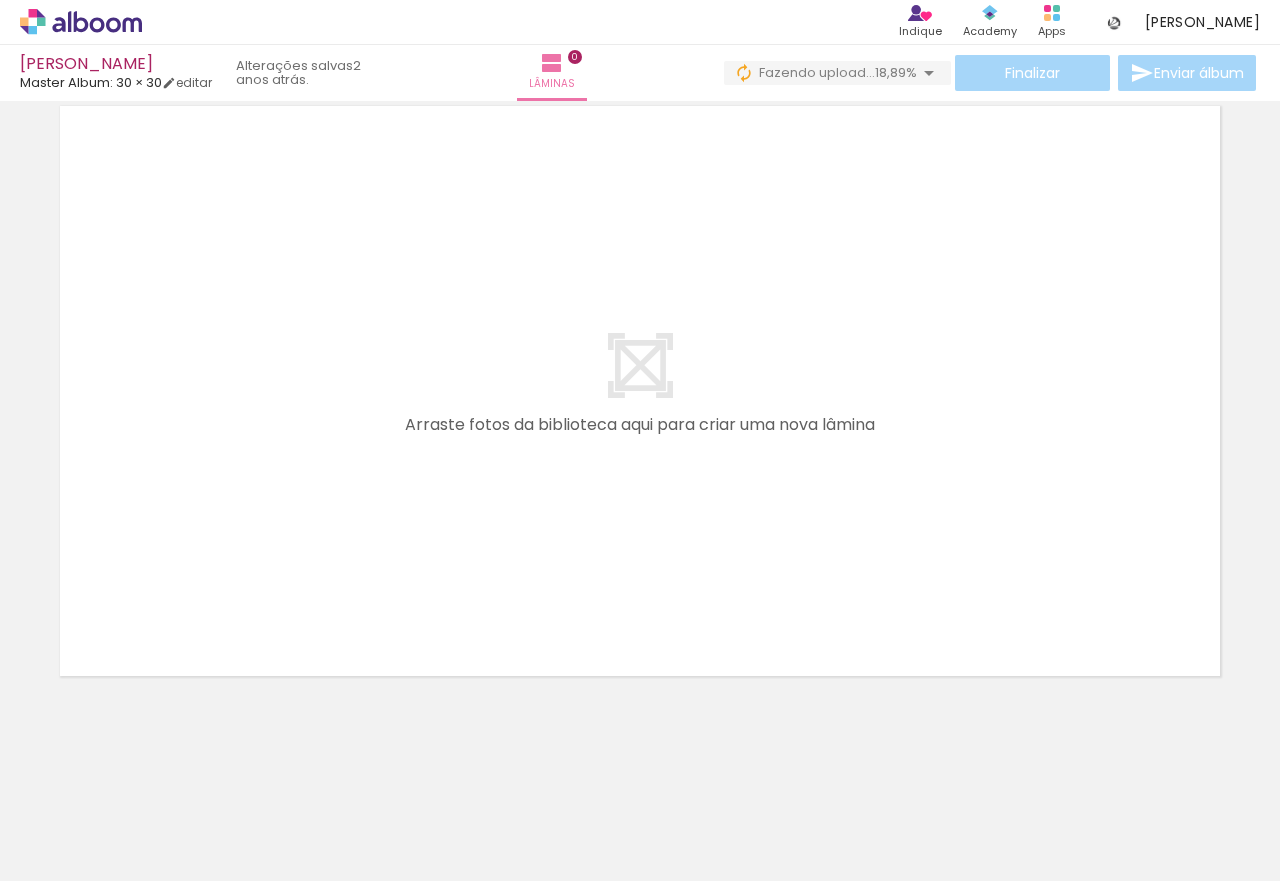 click at bounding box center [156, 773] 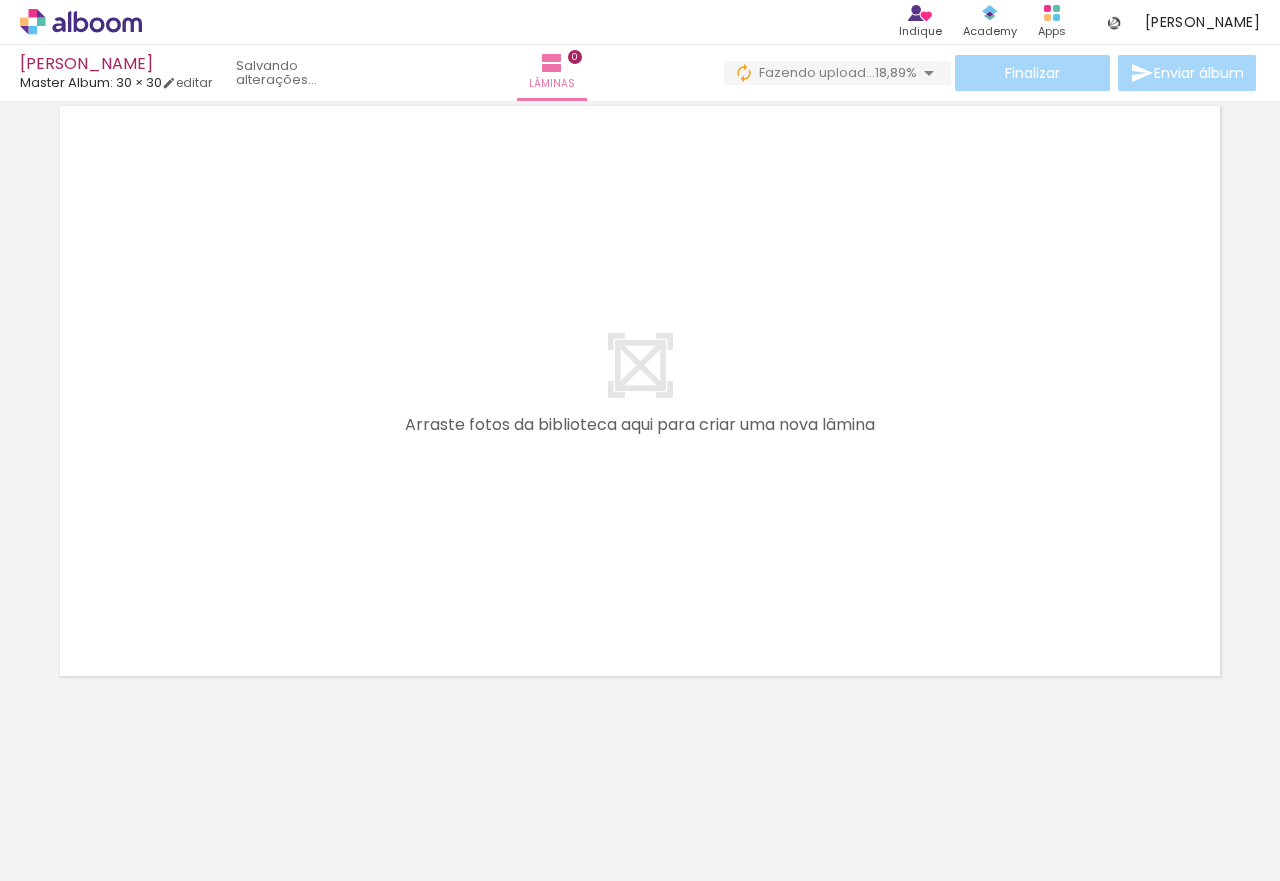 click at bounding box center [156, 773] 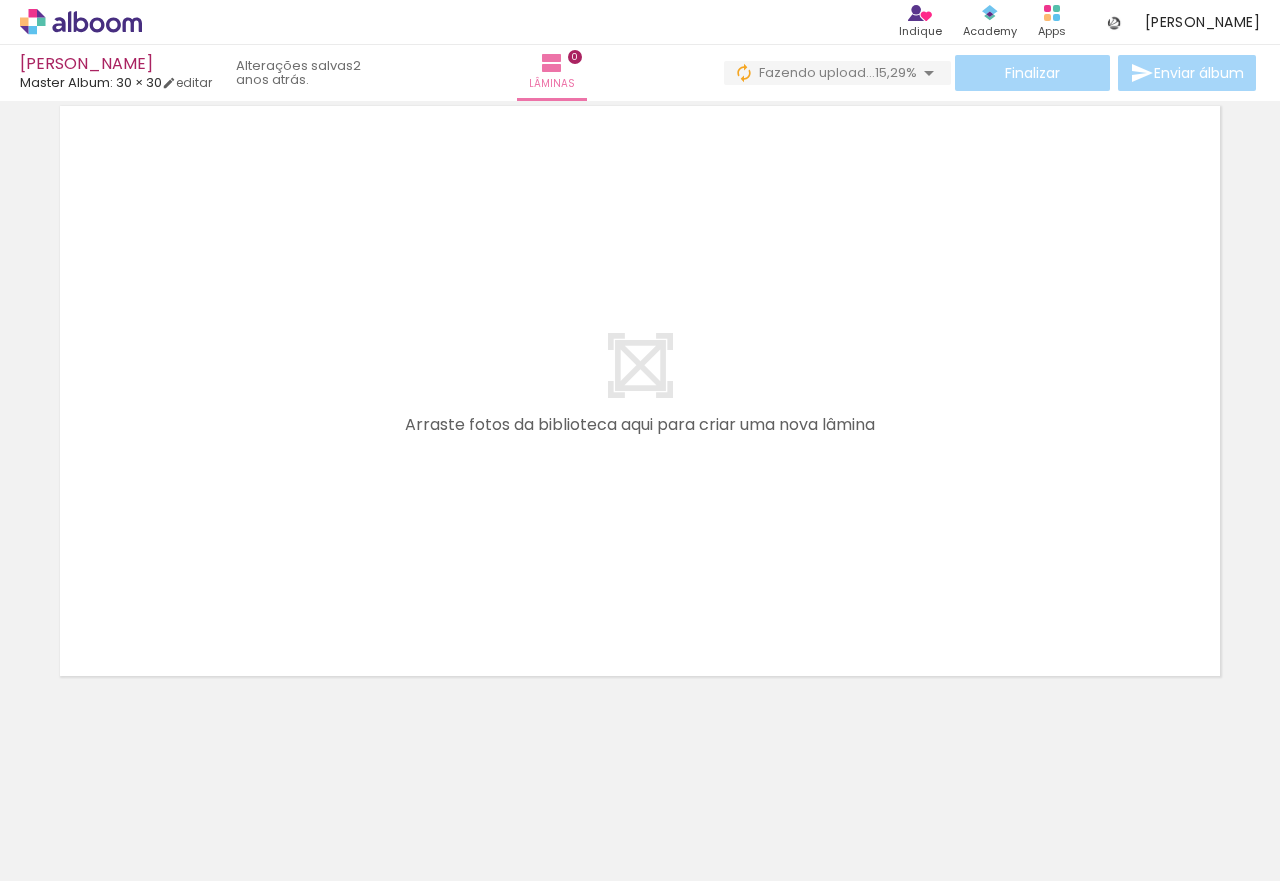click at bounding box center (156, 773) 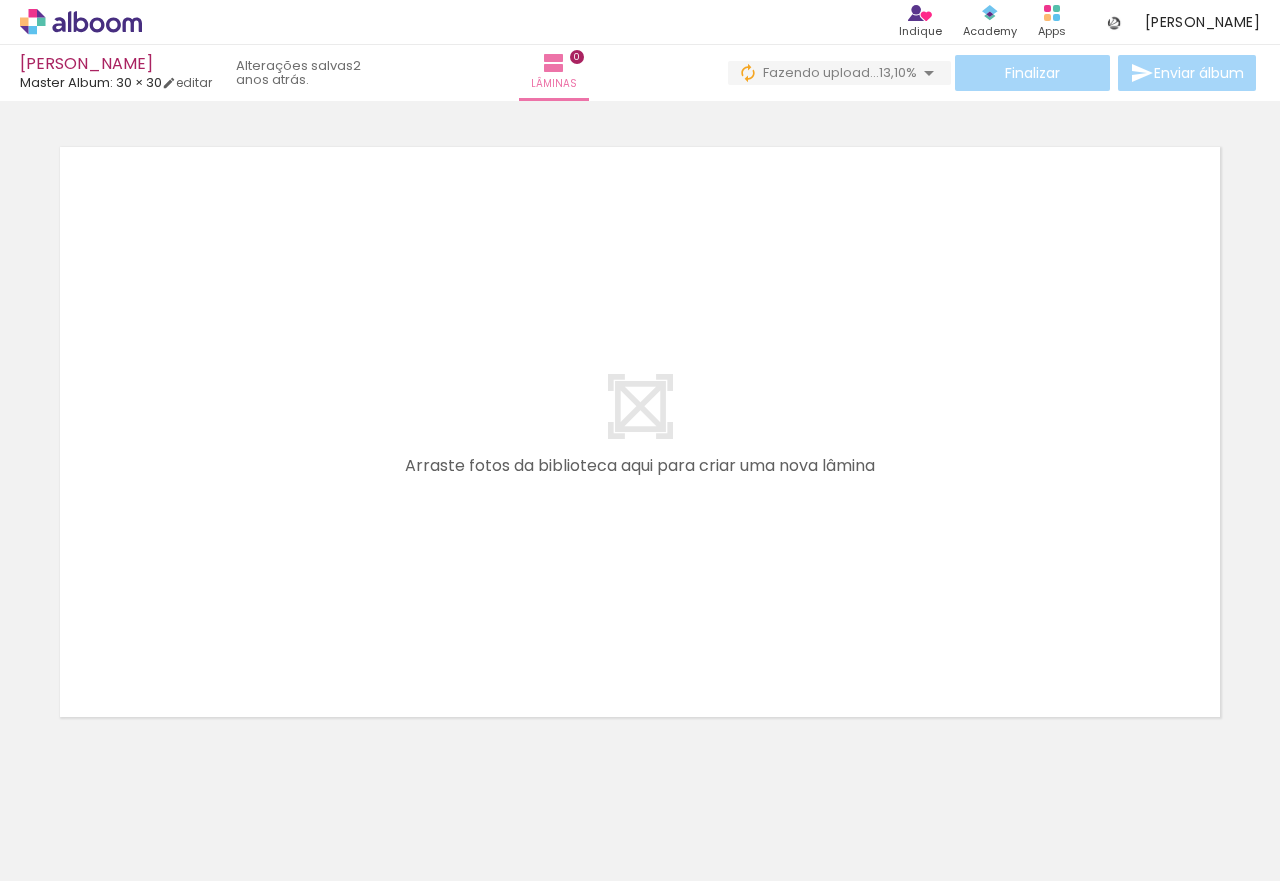 scroll, scrollTop: 0, scrollLeft: 0, axis: both 